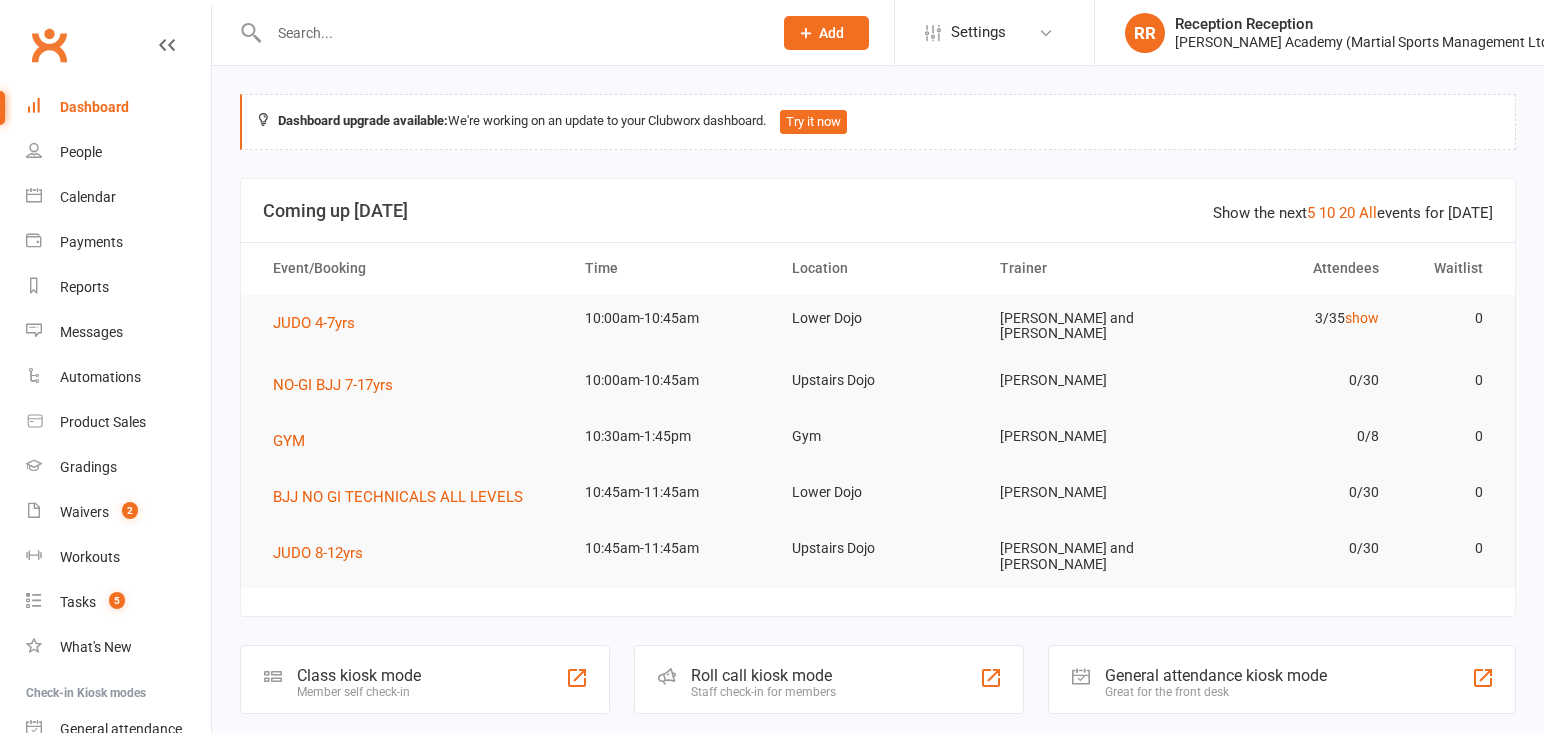 scroll, scrollTop: 0, scrollLeft: 0, axis: both 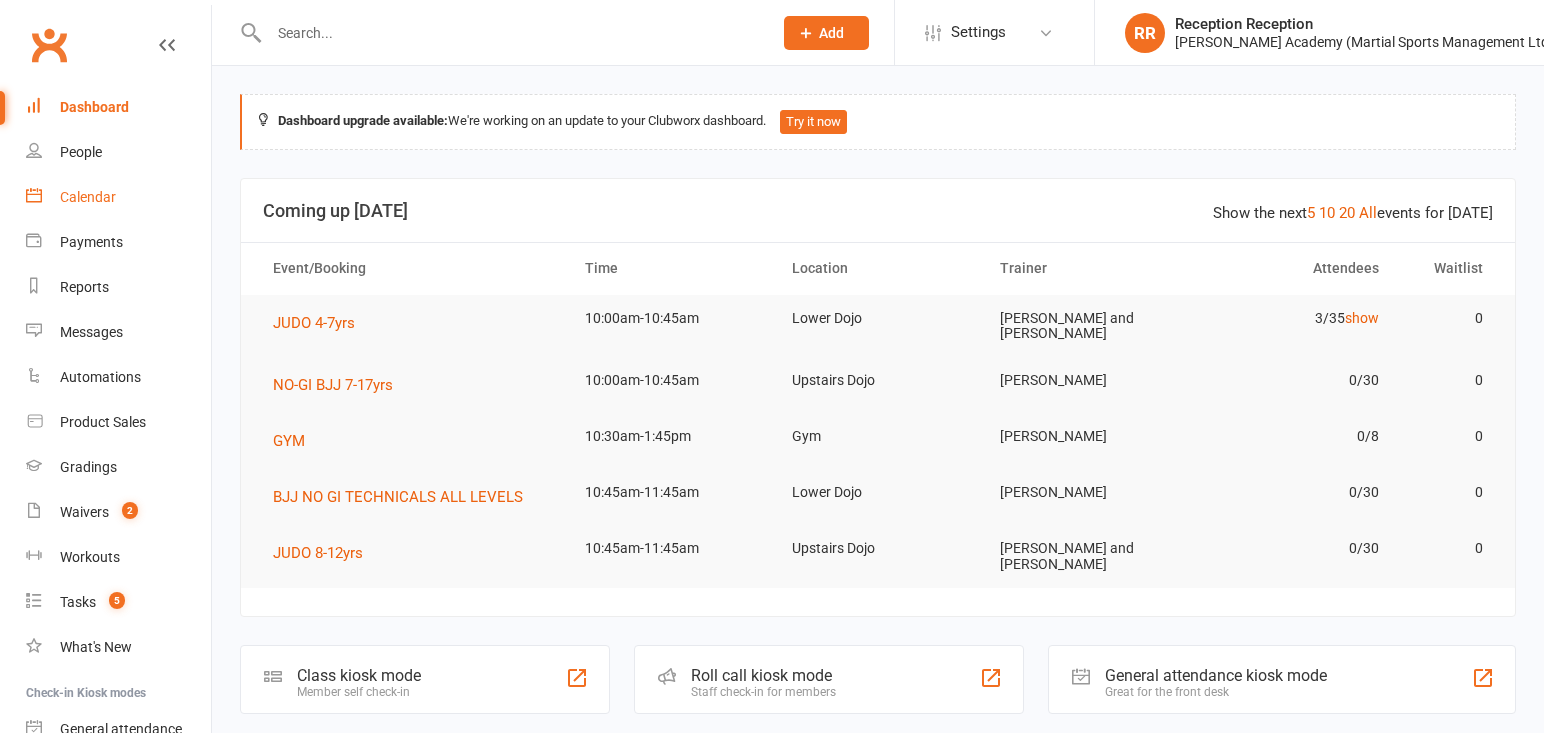 click on "Calendar" at bounding box center (118, 197) 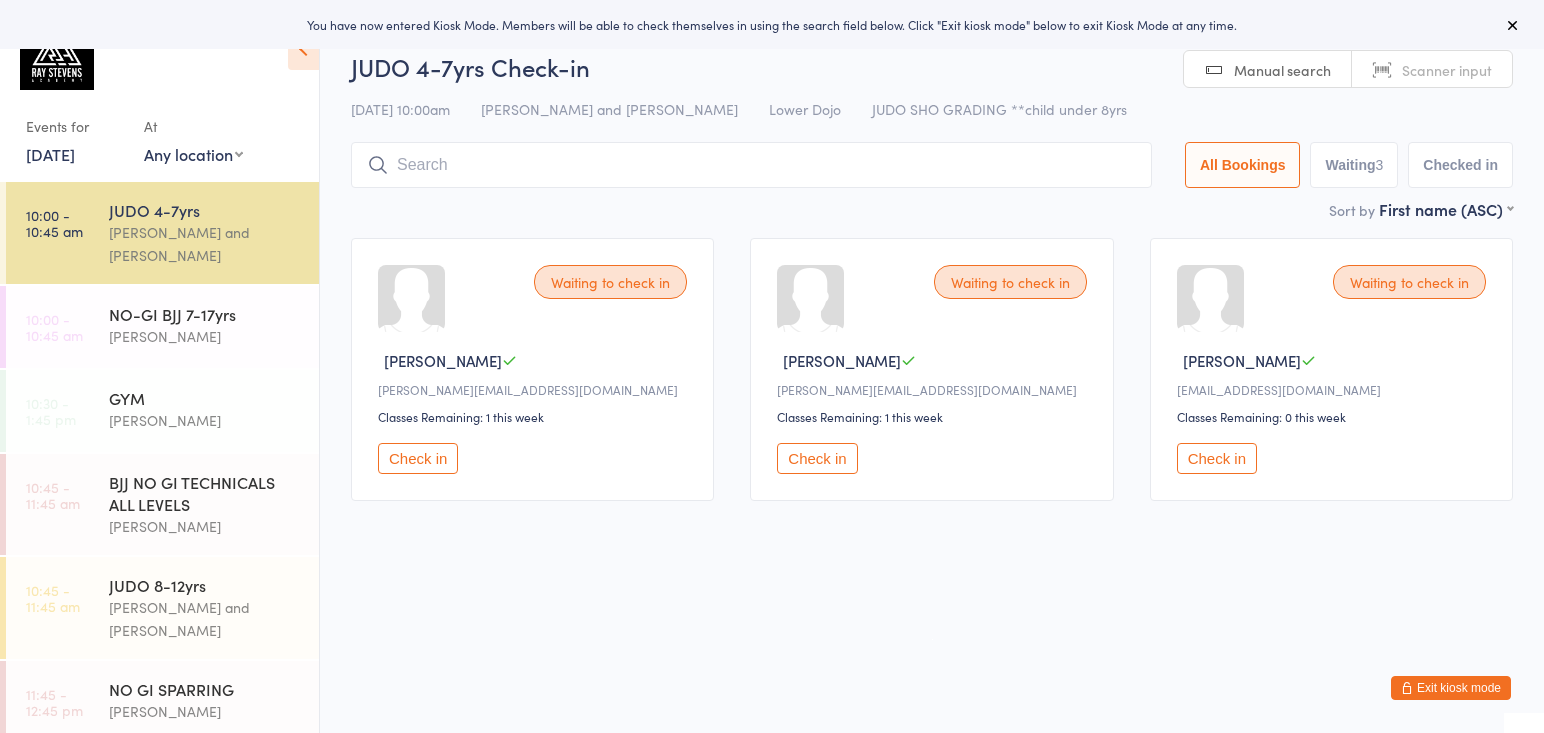 scroll, scrollTop: 0, scrollLeft: 0, axis: both 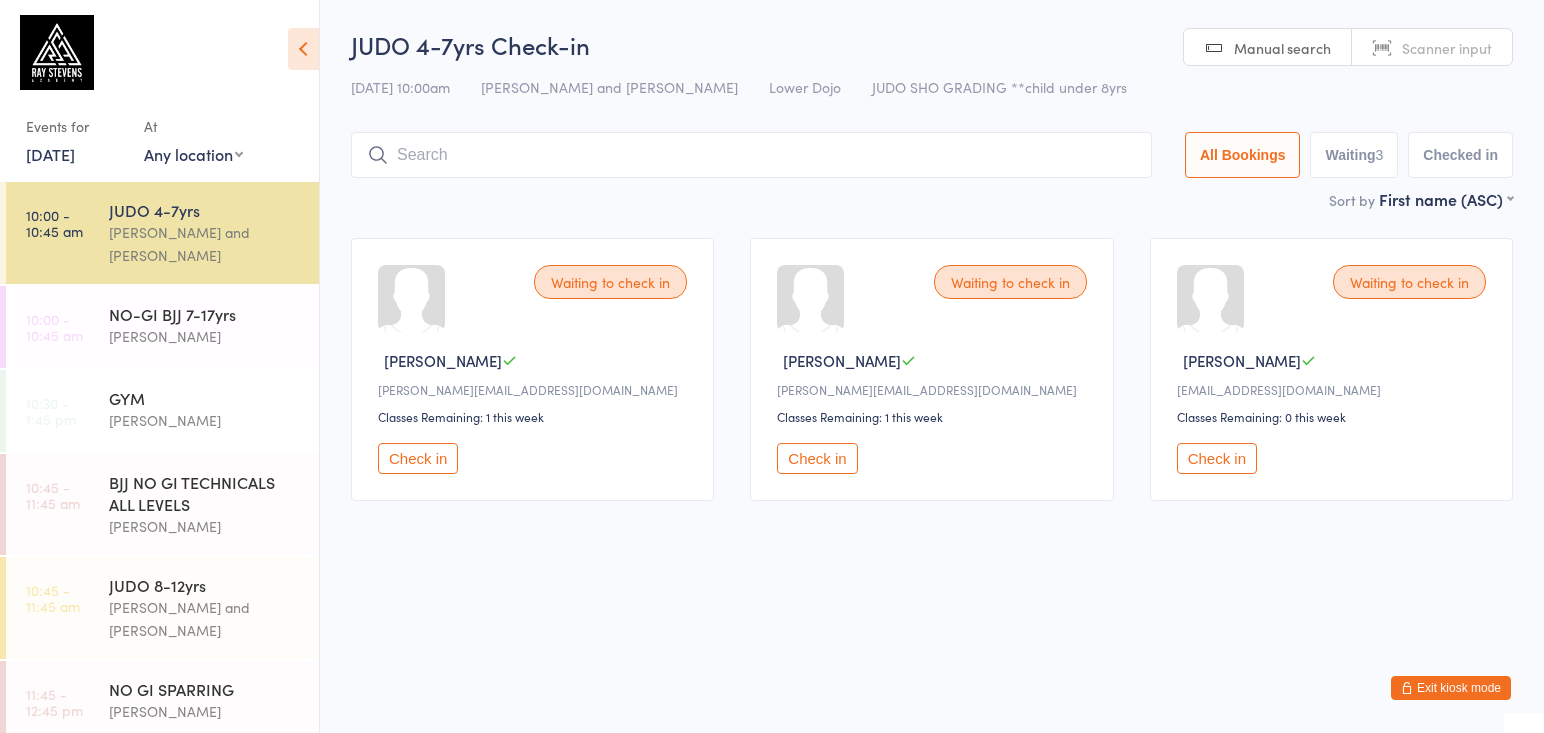 click at bounding box center [751, 155] 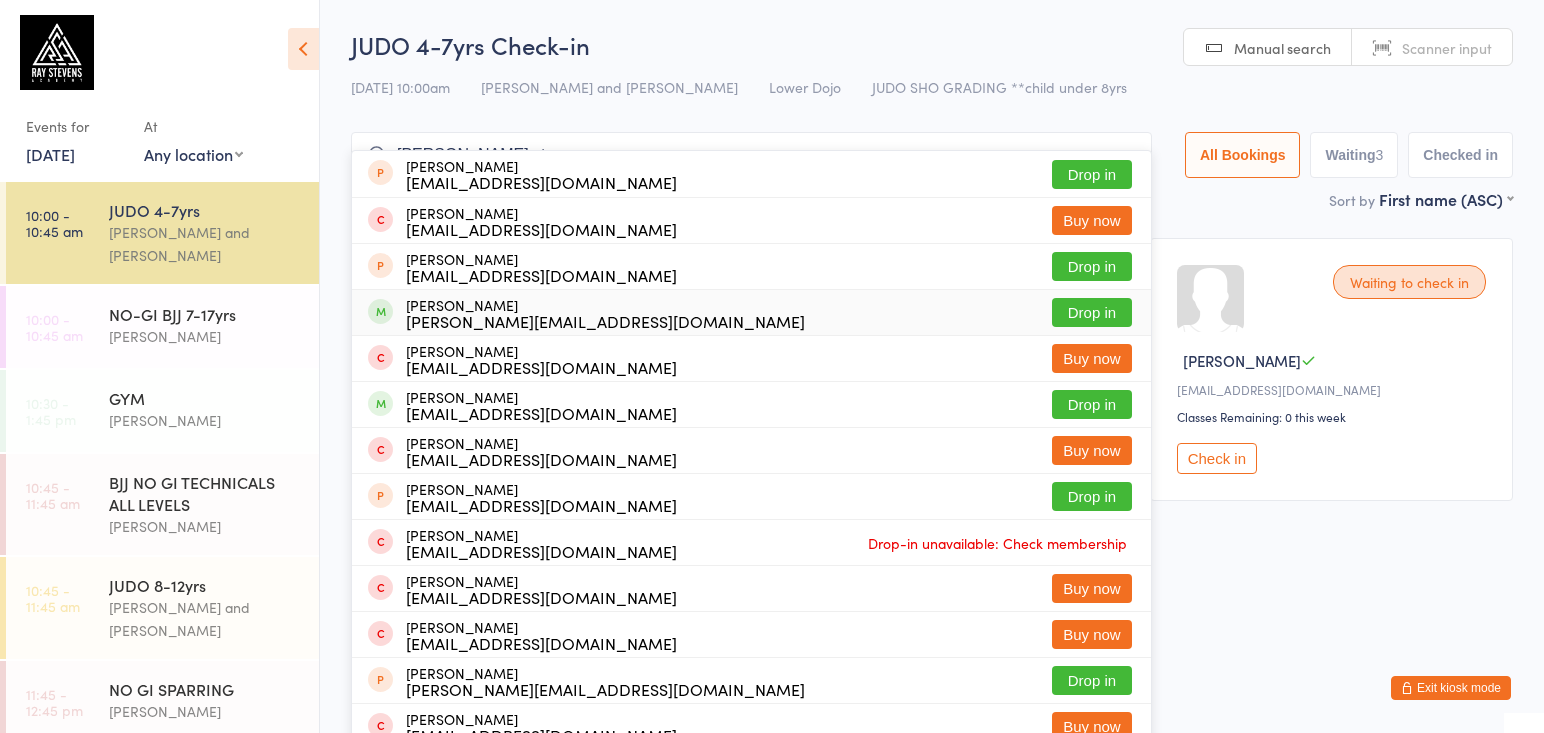 type on "[PERSON_NAME] st" 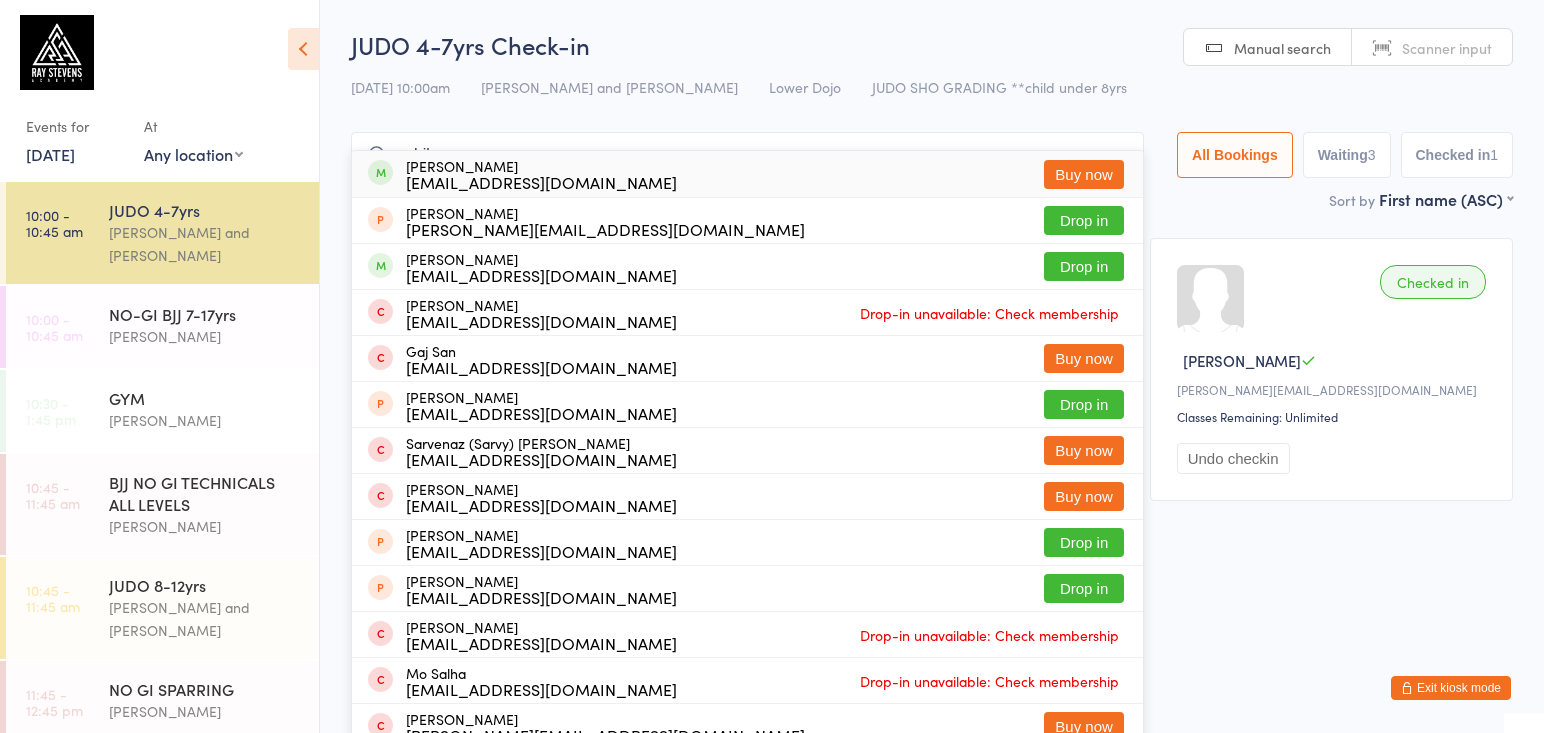 type on "sahib" 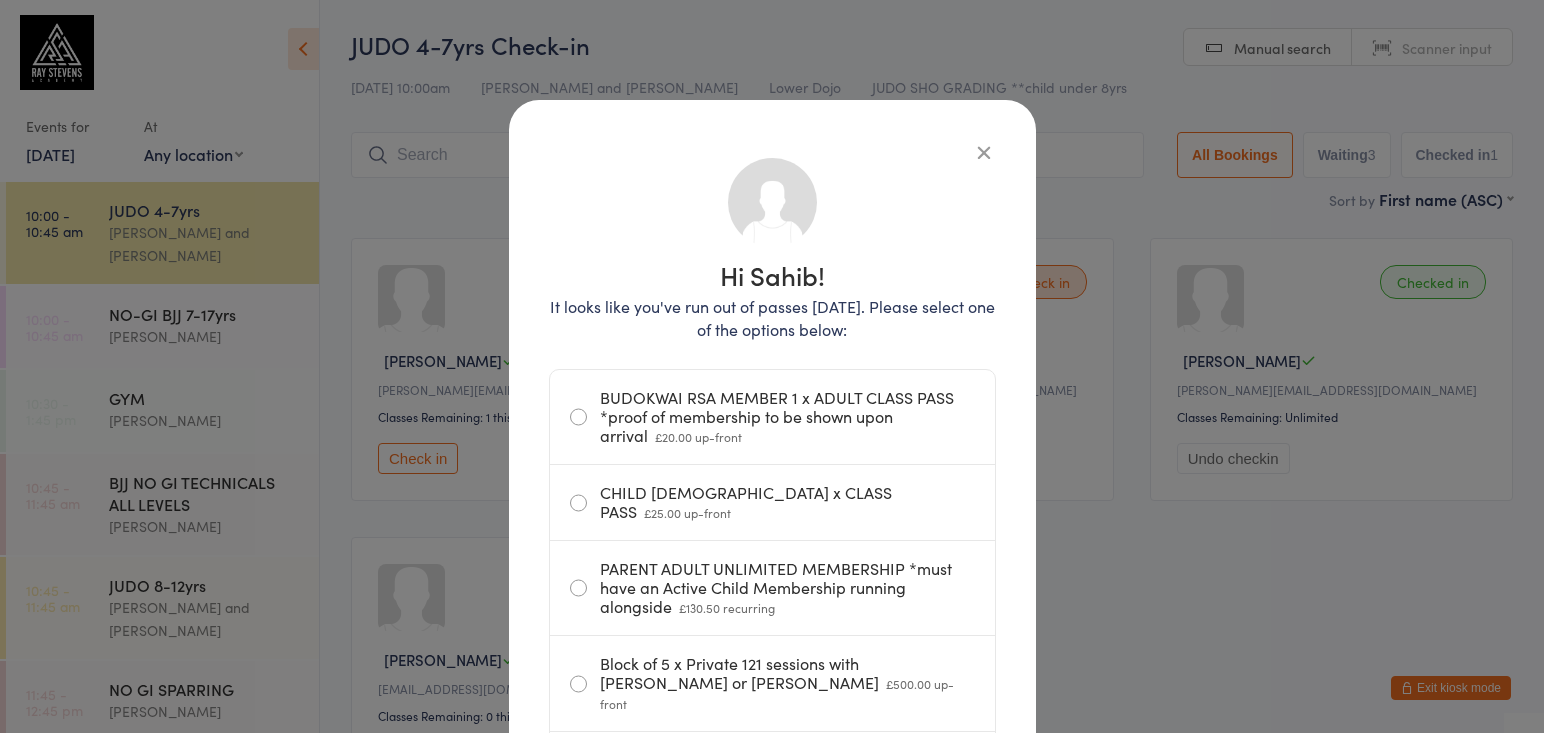 click at bounding box center (984, 152) 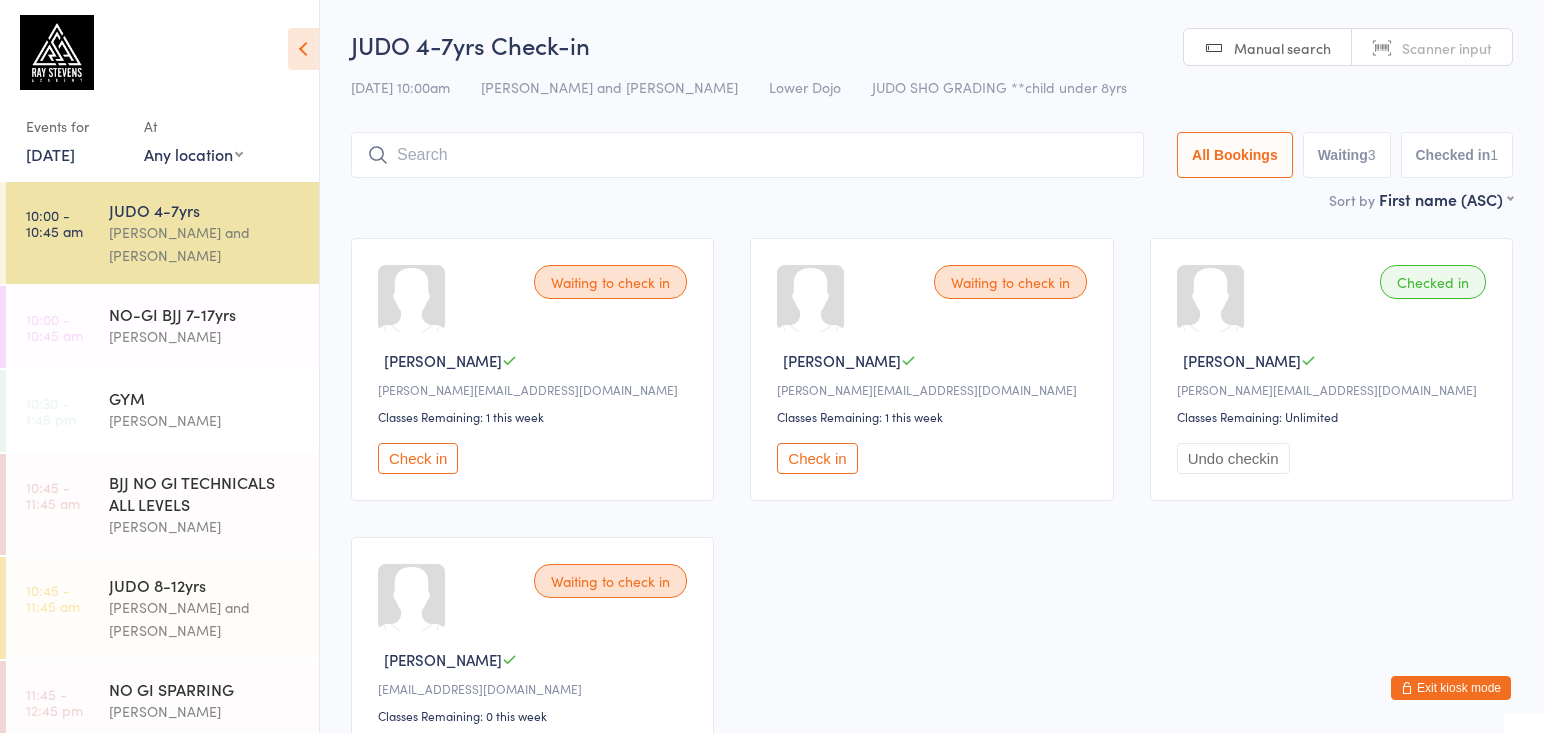scroll, scrollTop: 0, scrollLeft: 1, axis: horizontal 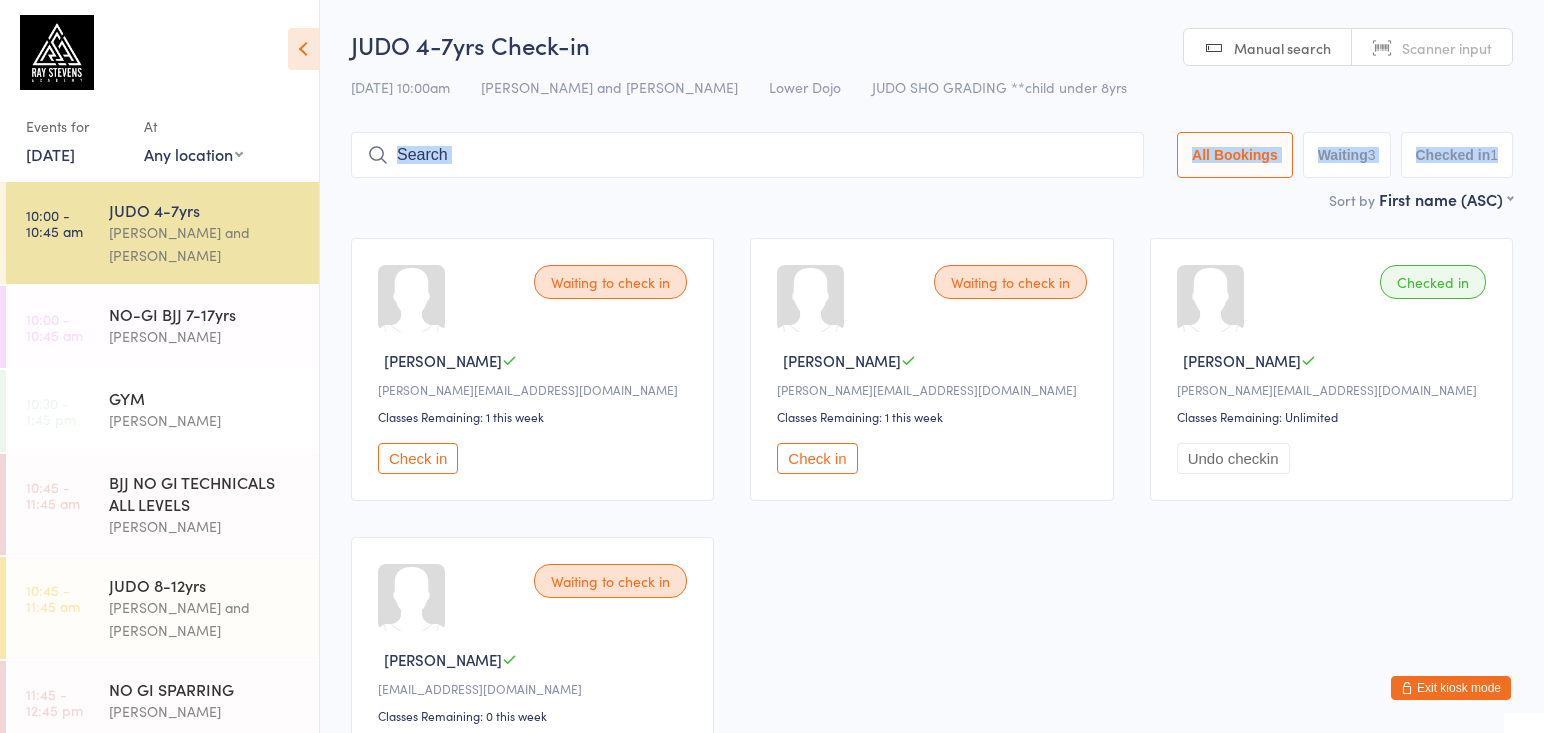 drag, startPoint x: 942, startPoint y: 135, endPoint x: 956, endPoint y: 113, distance: 26.076809 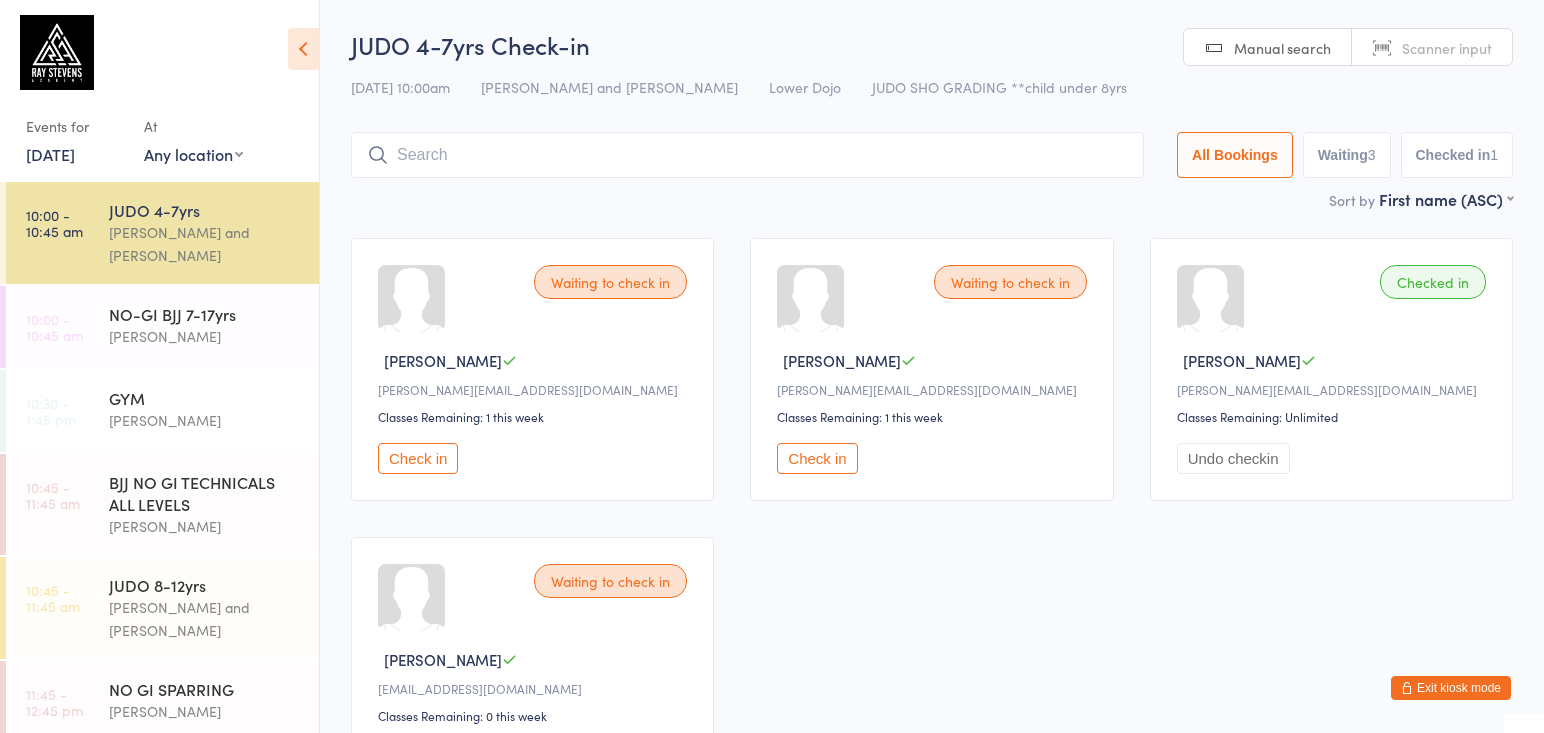 click at bounding box center (747, 155) 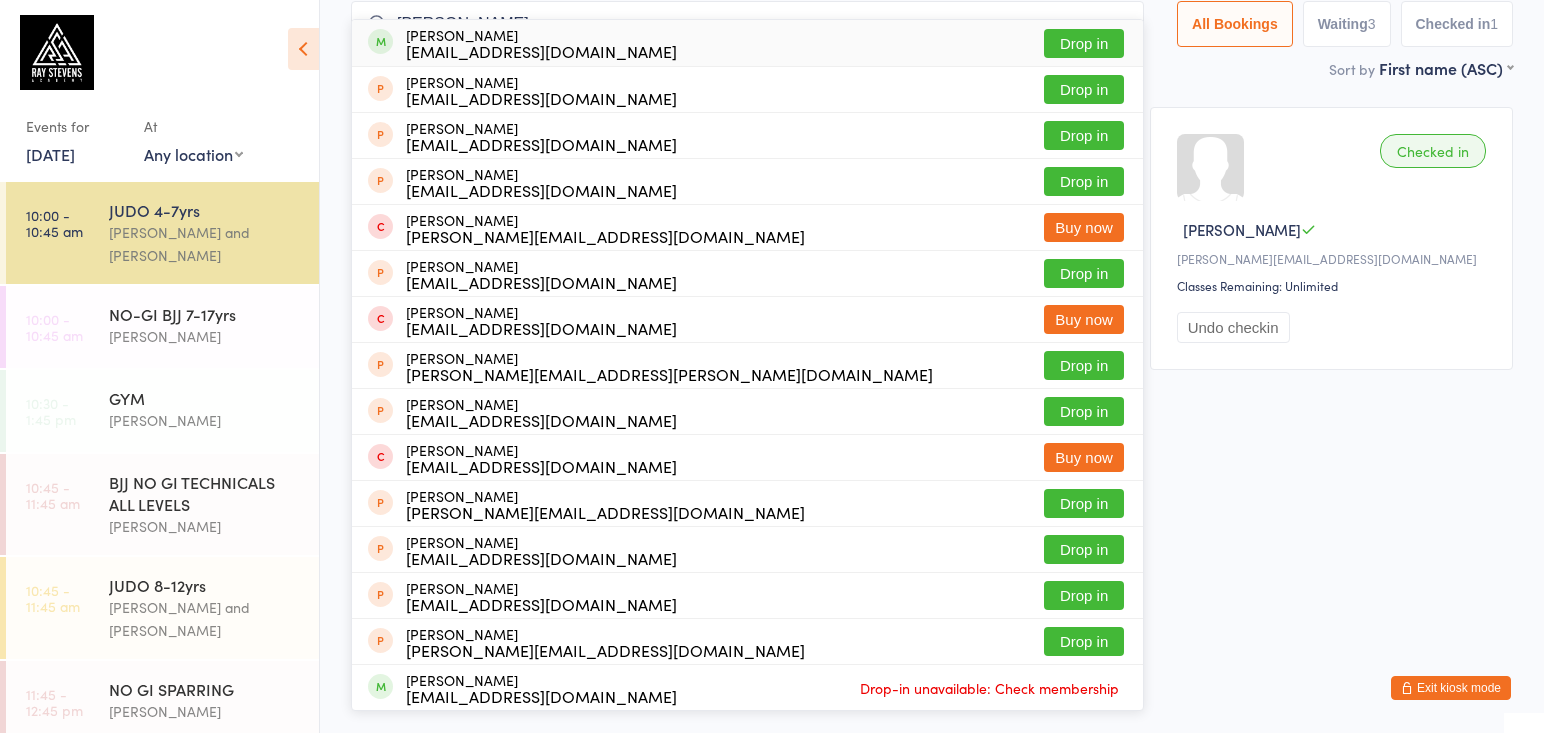 scroll, scrollTop: 131, scrollLeft: 0, axis: vertical 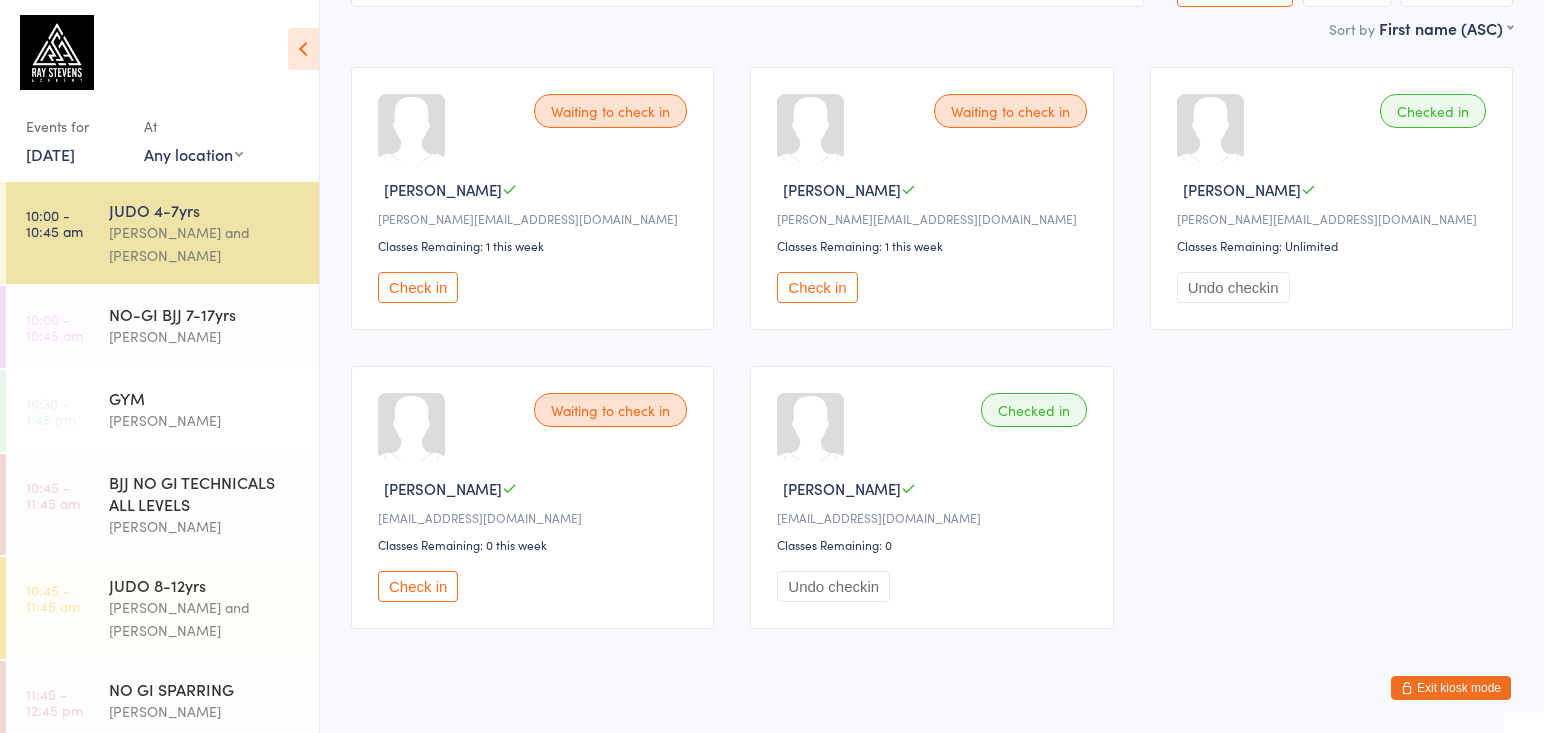 click on "Check in" at bounding box center (418, 586) 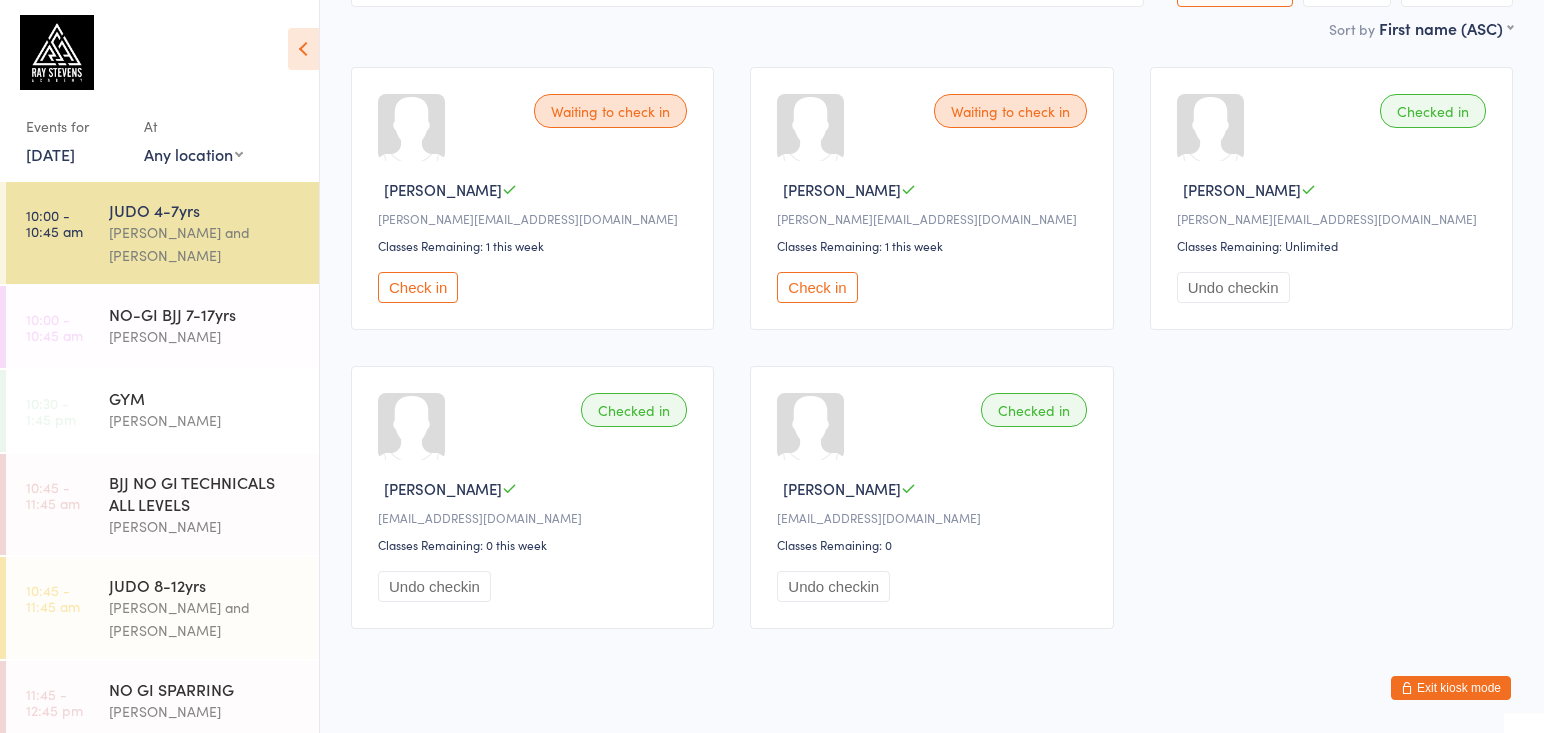 click on "Waiting to check in Ambrose Doka  redin.dokaj@gmail.com Classes Remaining: 1 this week   Check in Waiting to check in Amos Doka  redin.dokaj@gmail.com Classes Remaining: 1 this week   Check in Checked in Anthony Josef Stantejsky  Mona.durtova@gmail.com Classes Remaining: Unlimited   Undo checkin Checked in Lorenzo Vastarella  l.vastarella@gmail.com Classes Remaining: 0 this week   Undo checkin Checked in Lucas Cope  Eam252@mail.harvard.edu Classes Remaining: 0    Undo checkin" at bounding box center (932, 348) 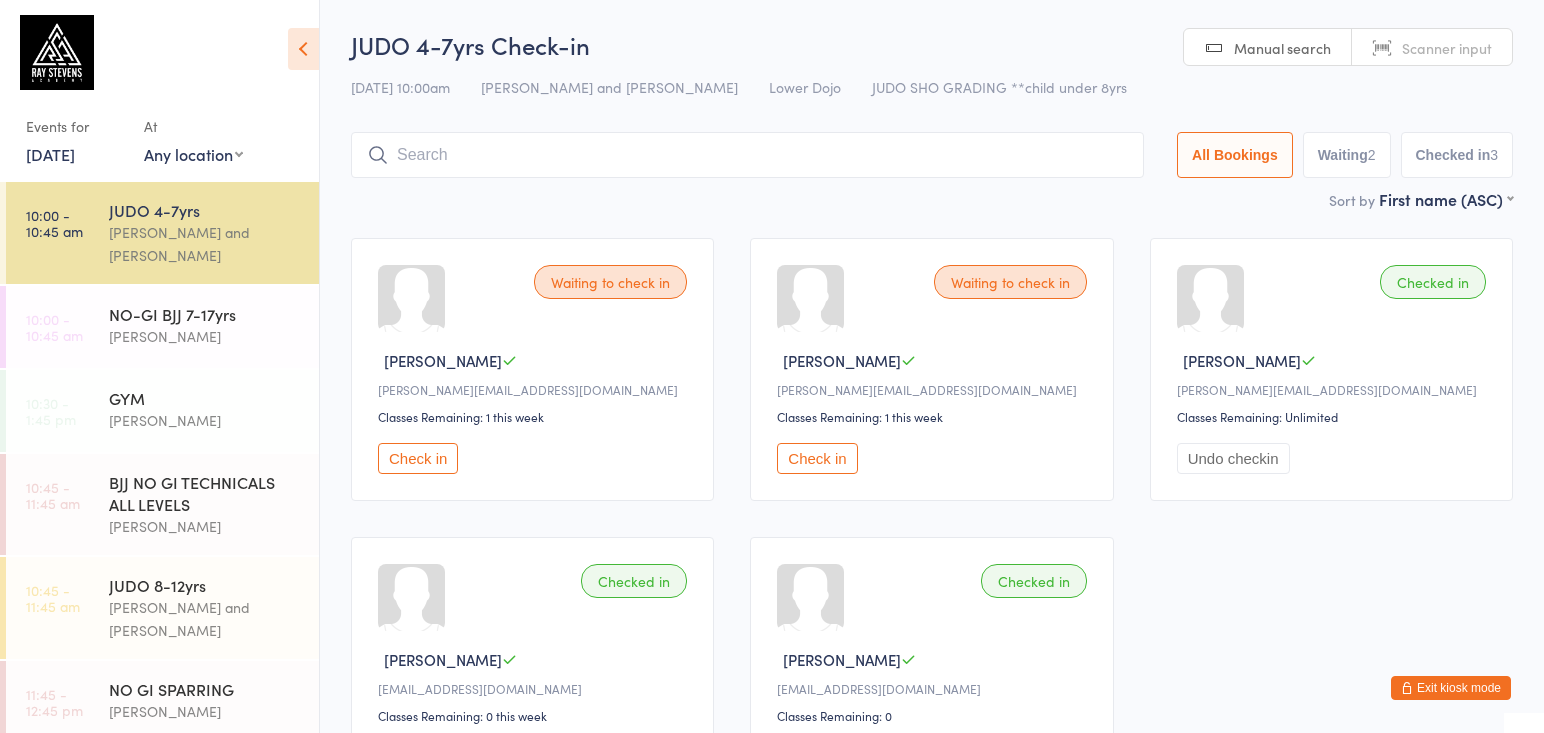 scroll, scrollTop: 0, scrollLeft: 0, axis: both 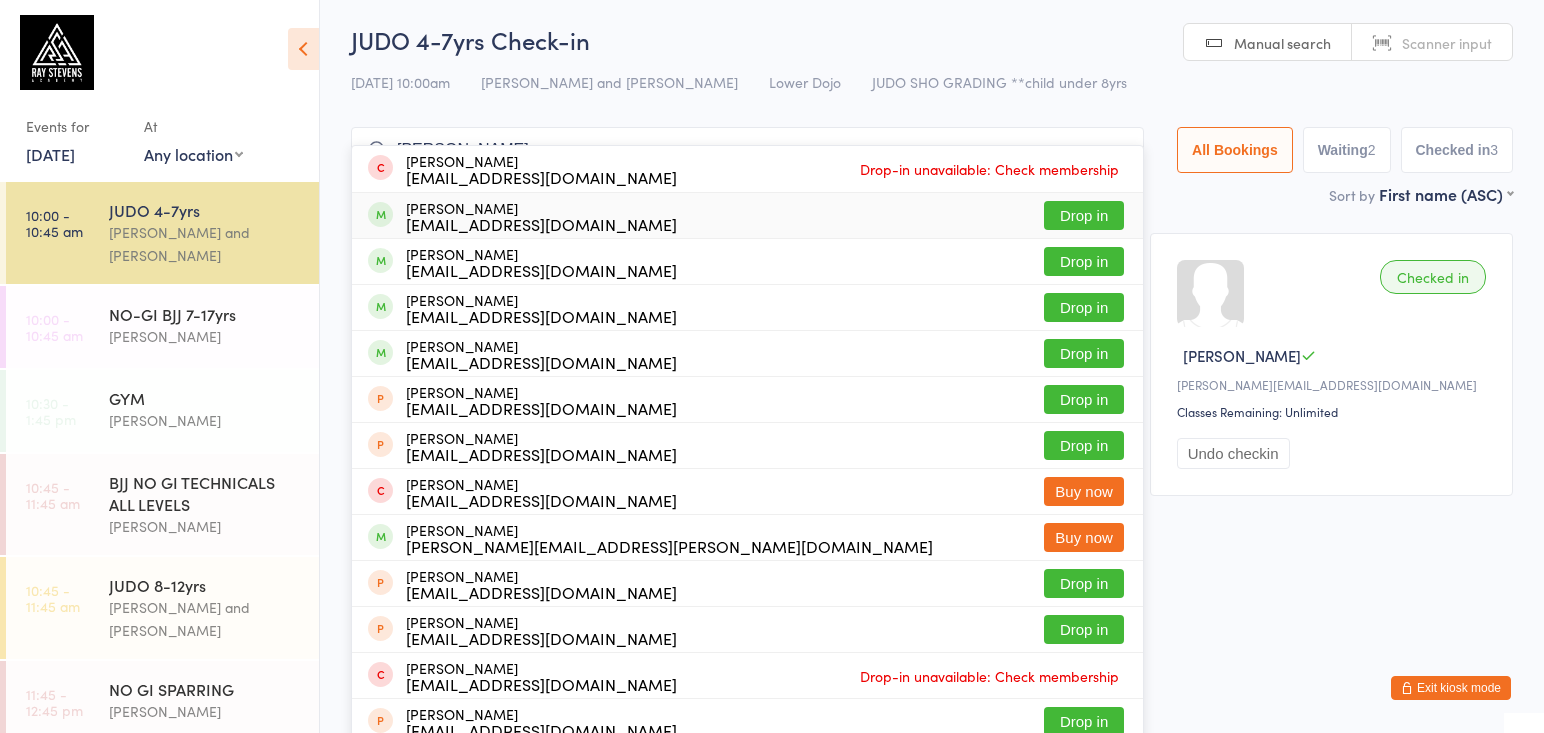 type on "jarman" 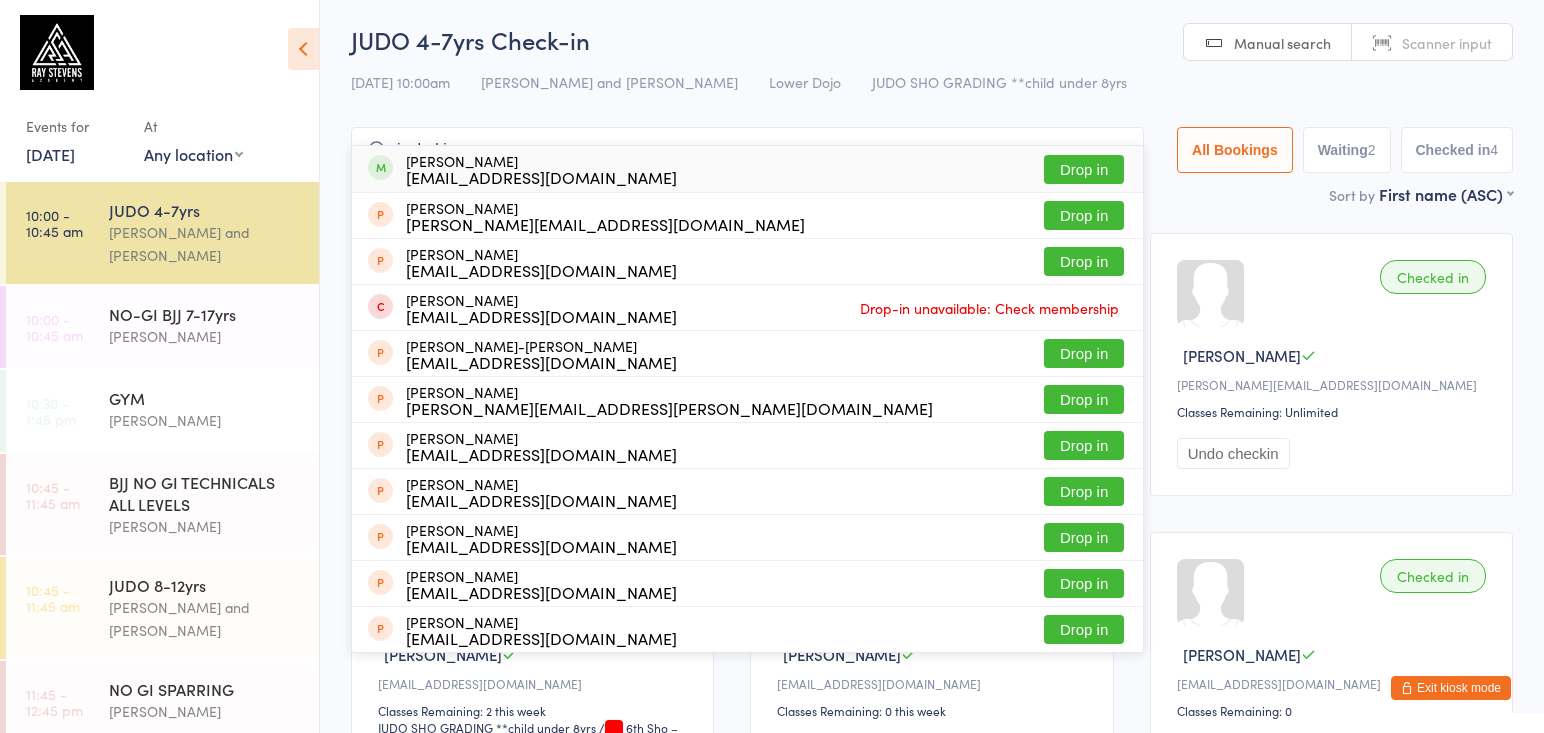 type on "isobel jar" 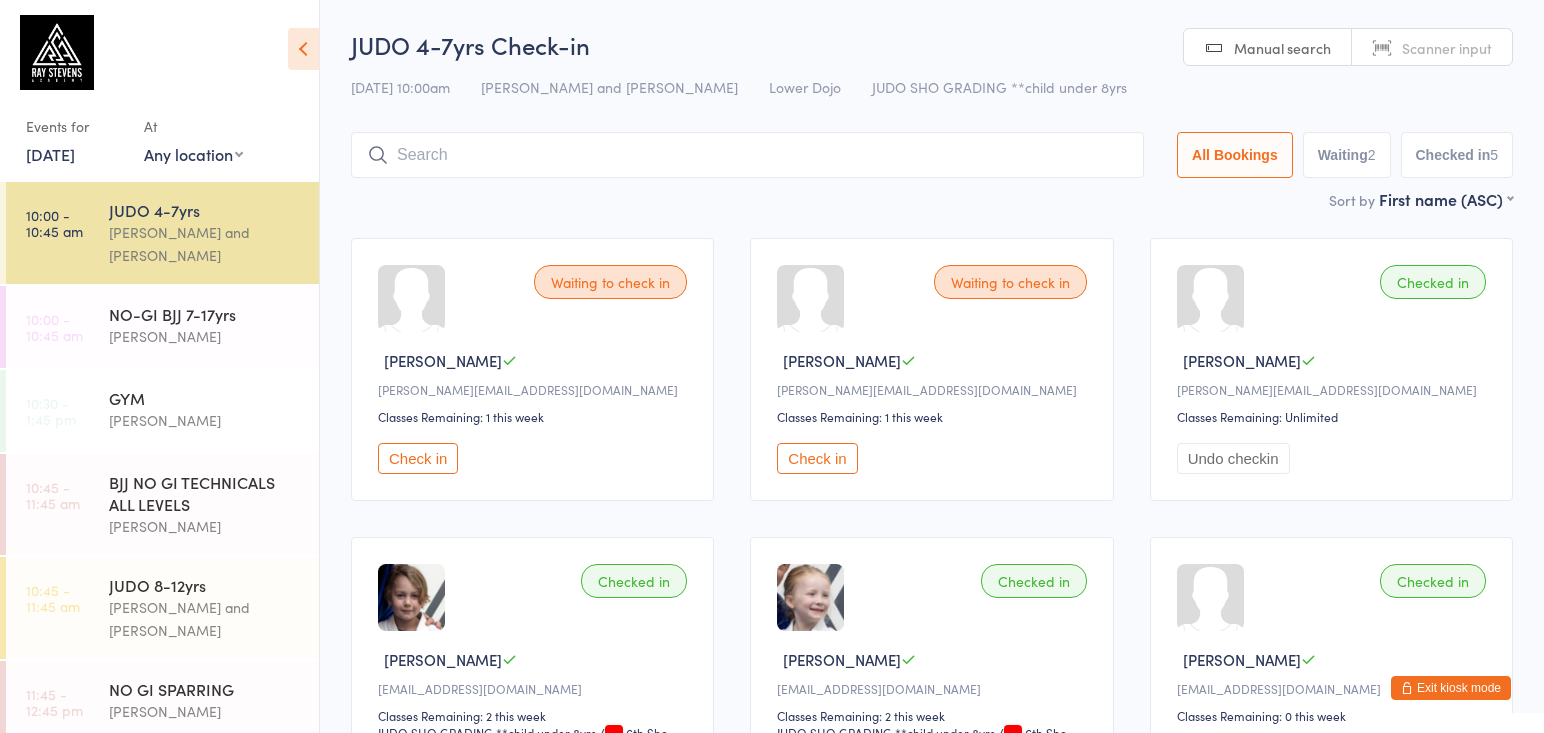click at bounding box center [747, 155] 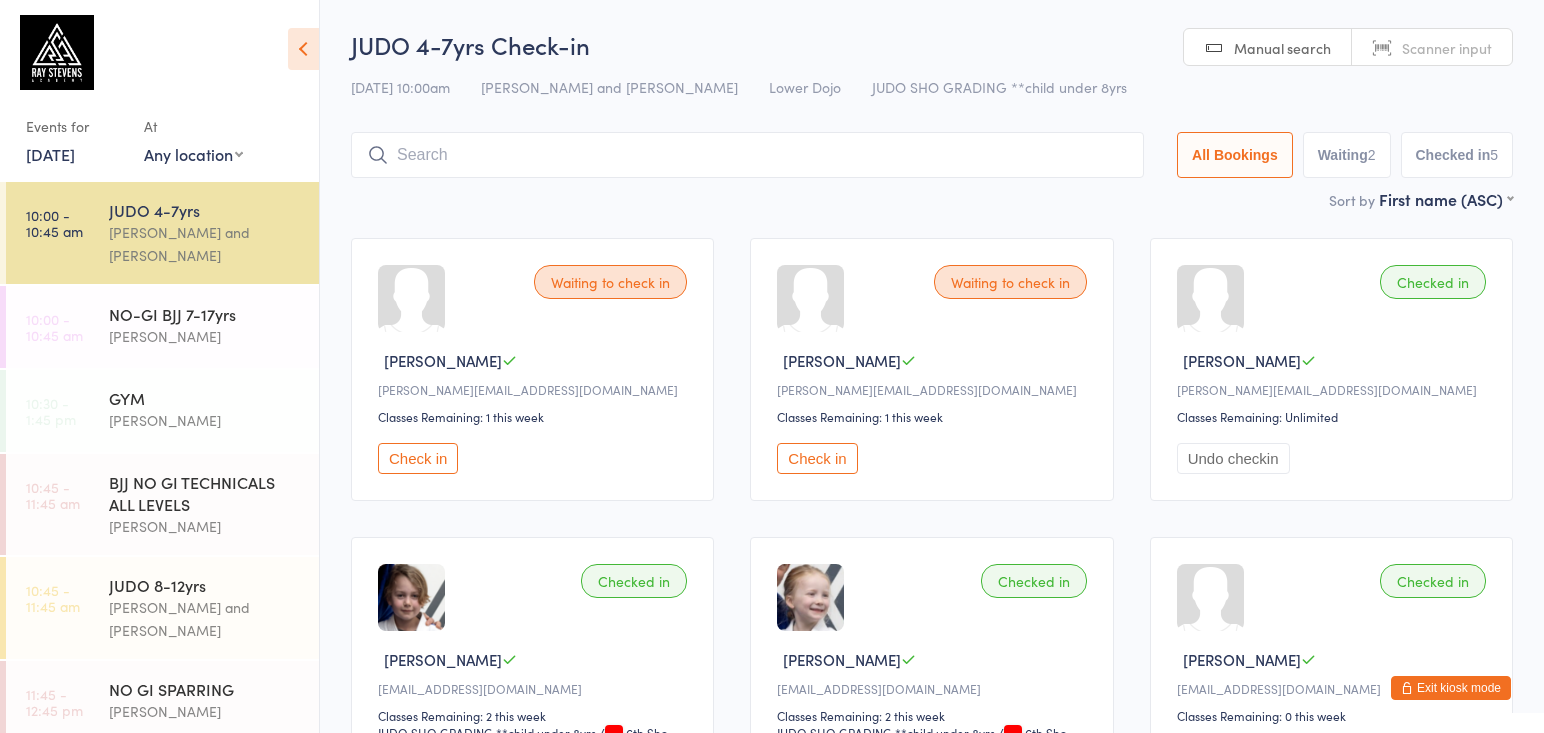 scroll, scrollTop: 0, scrollLeft: 0, axis: both 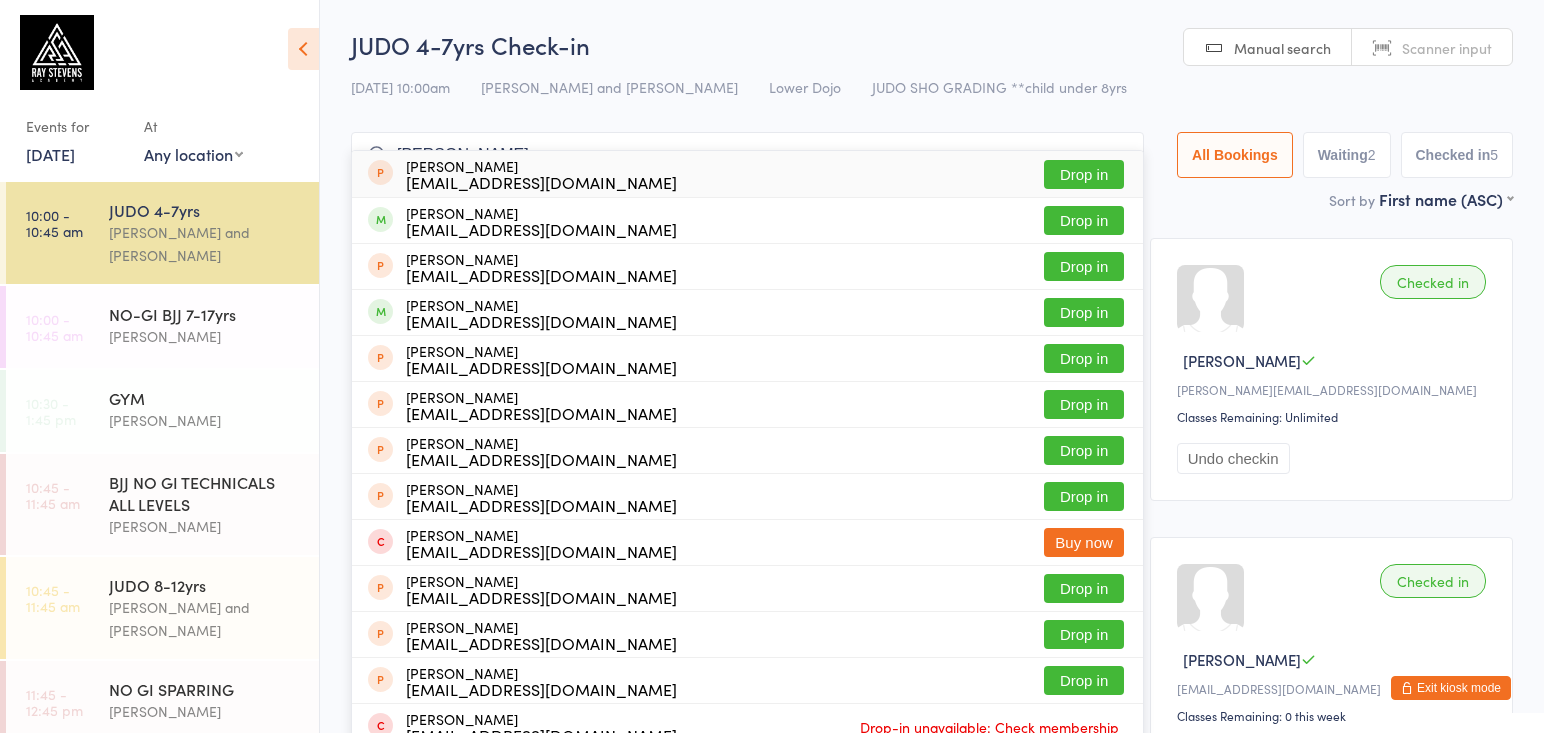 type on "bait" 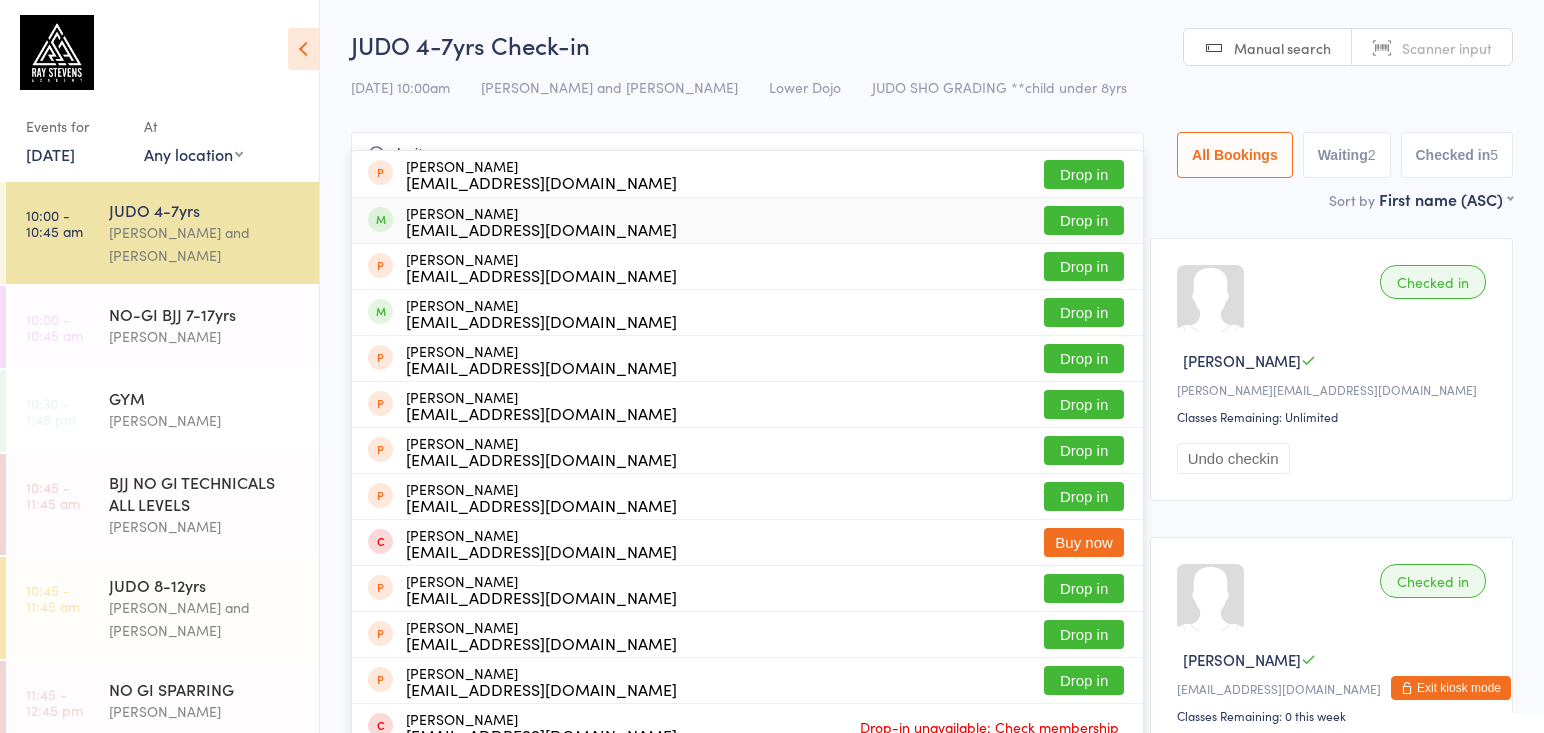 drag, startPoint x: 499, startPoint y: 163, endPoint x: 456, endPoint y: 215, distance: 67.47592 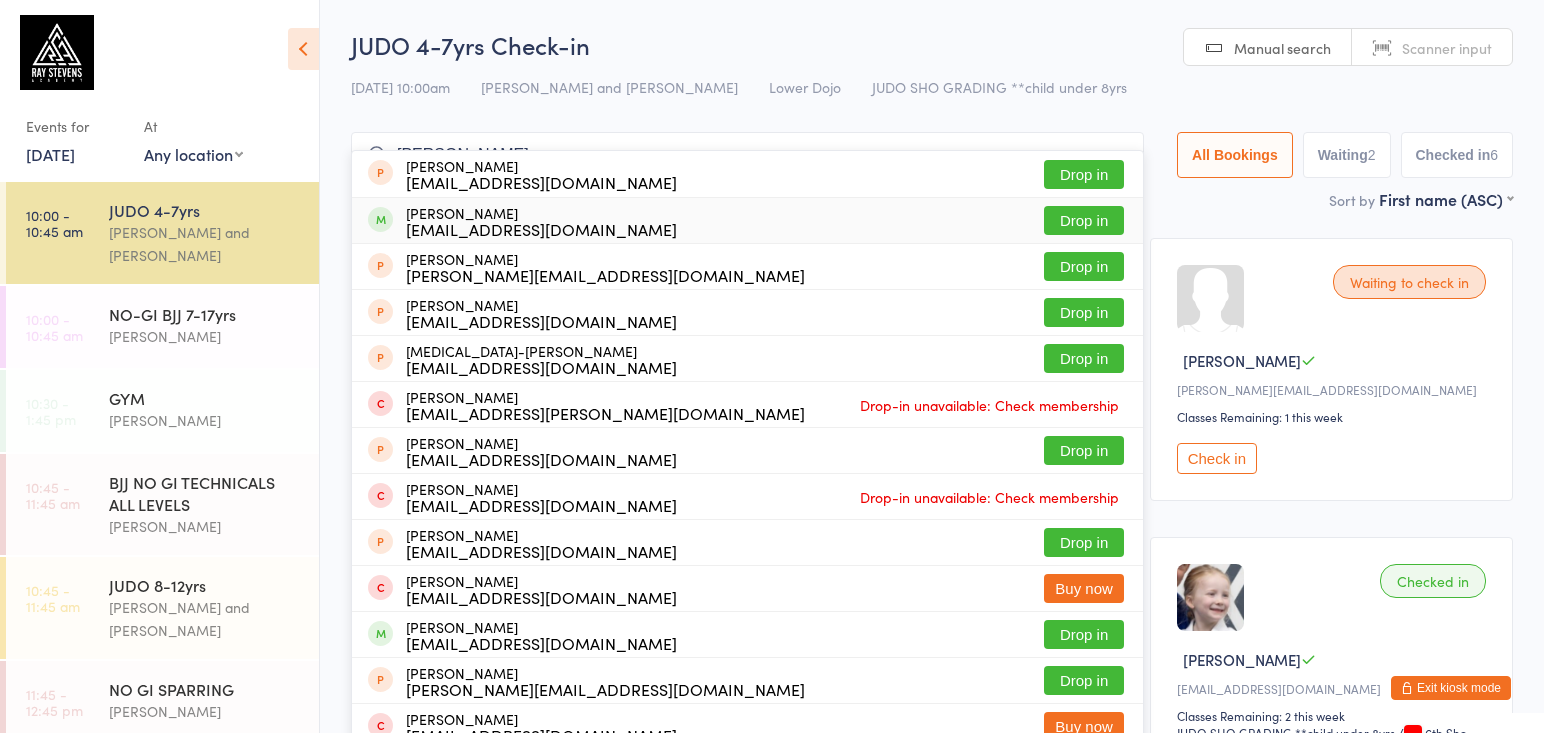 type on "alexandra" 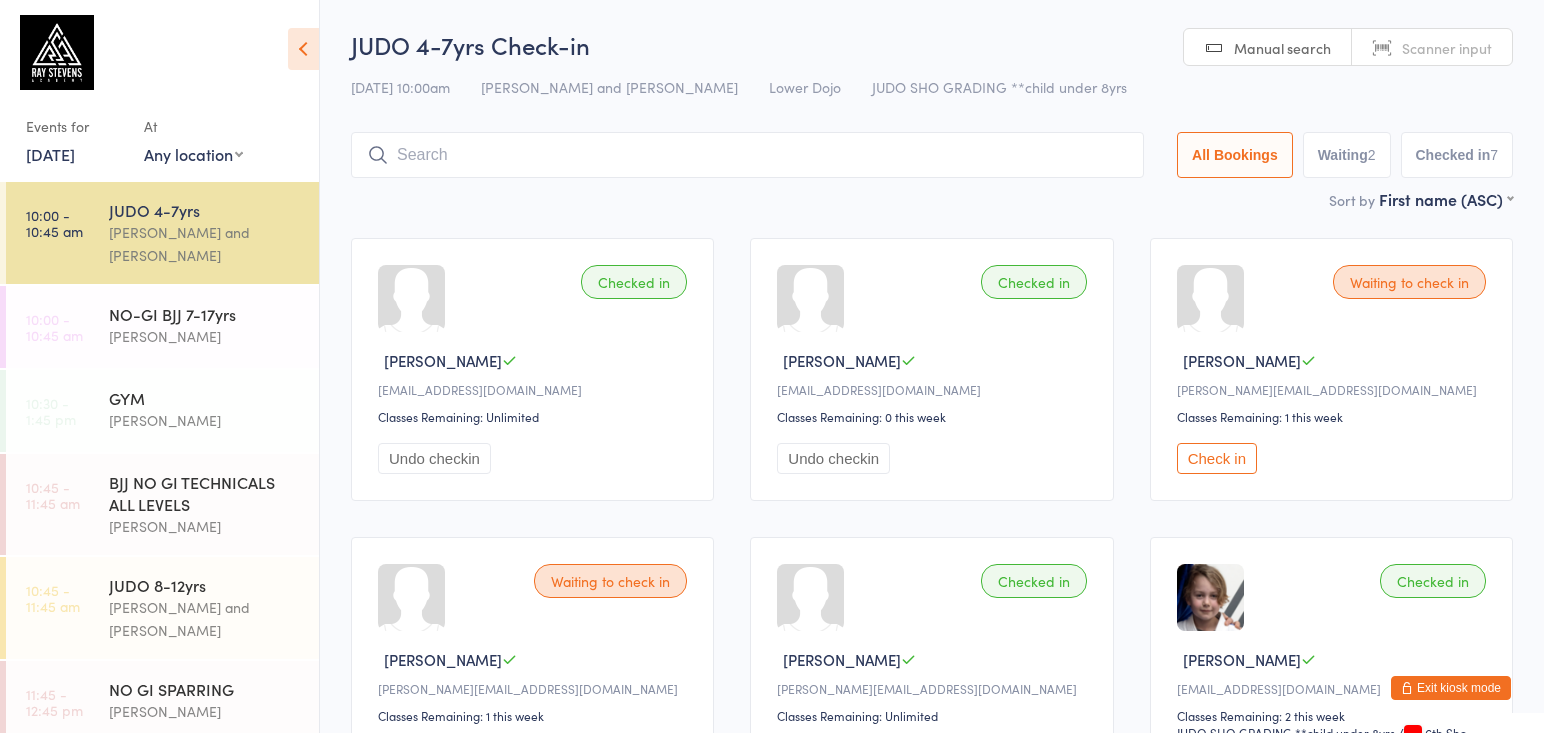 click on "Check in" at bounding box center (1217, 458) 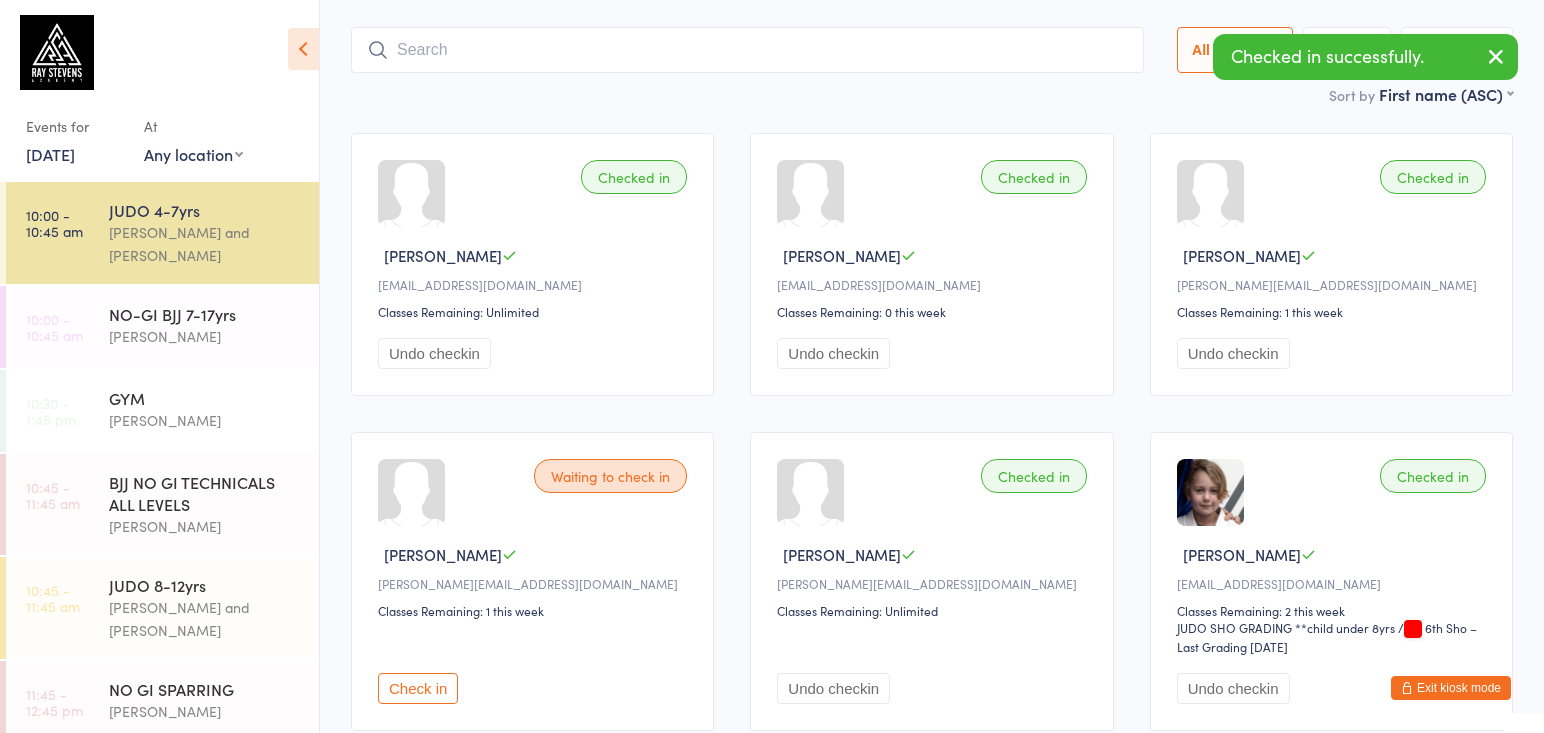 scroll, scrollTop: 158, scrollLeft: 0, axis: vertical 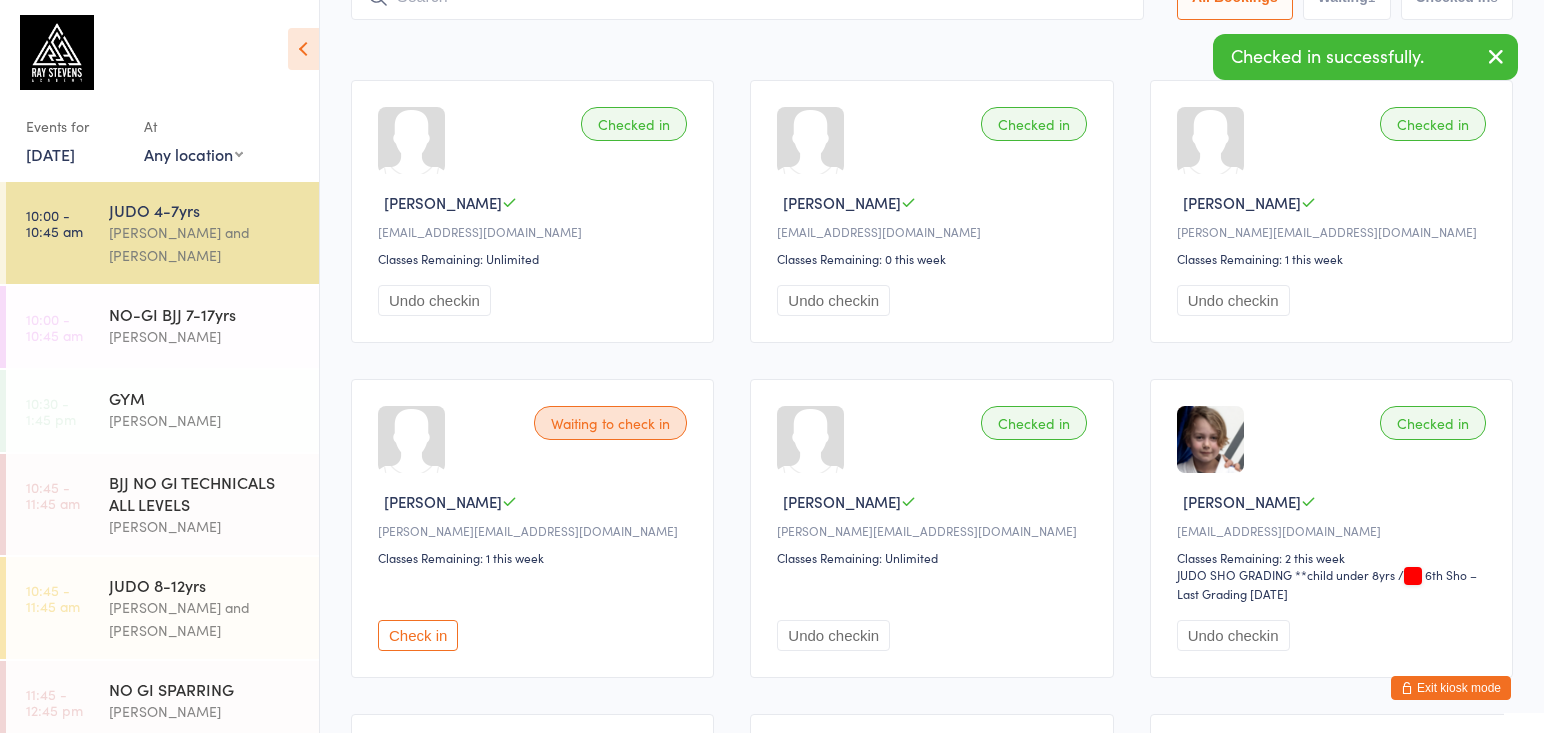 click on "Check in" at bounding box center (418, 635) 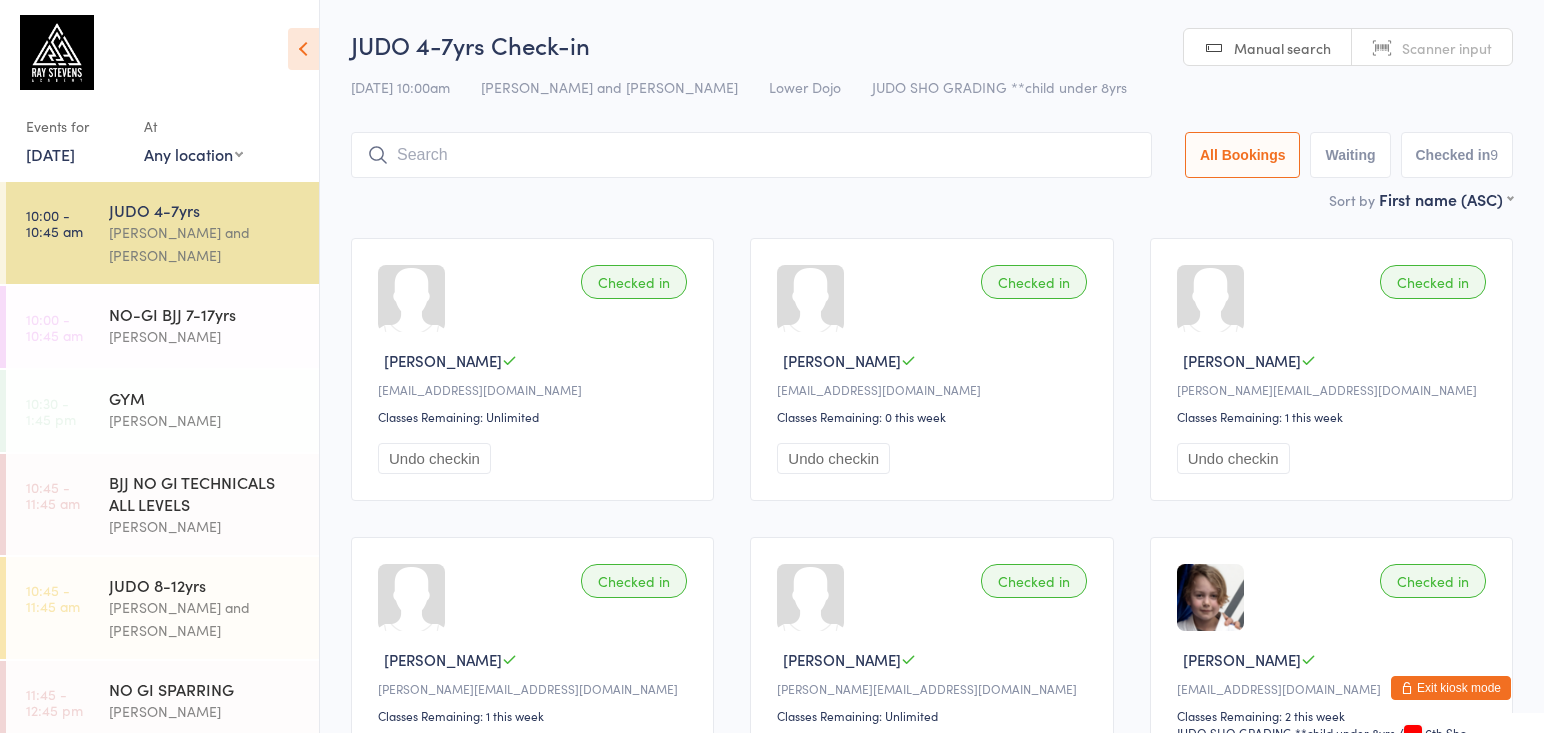 scroll, scrollTop: 0, scrollLeft: 0, axis: both 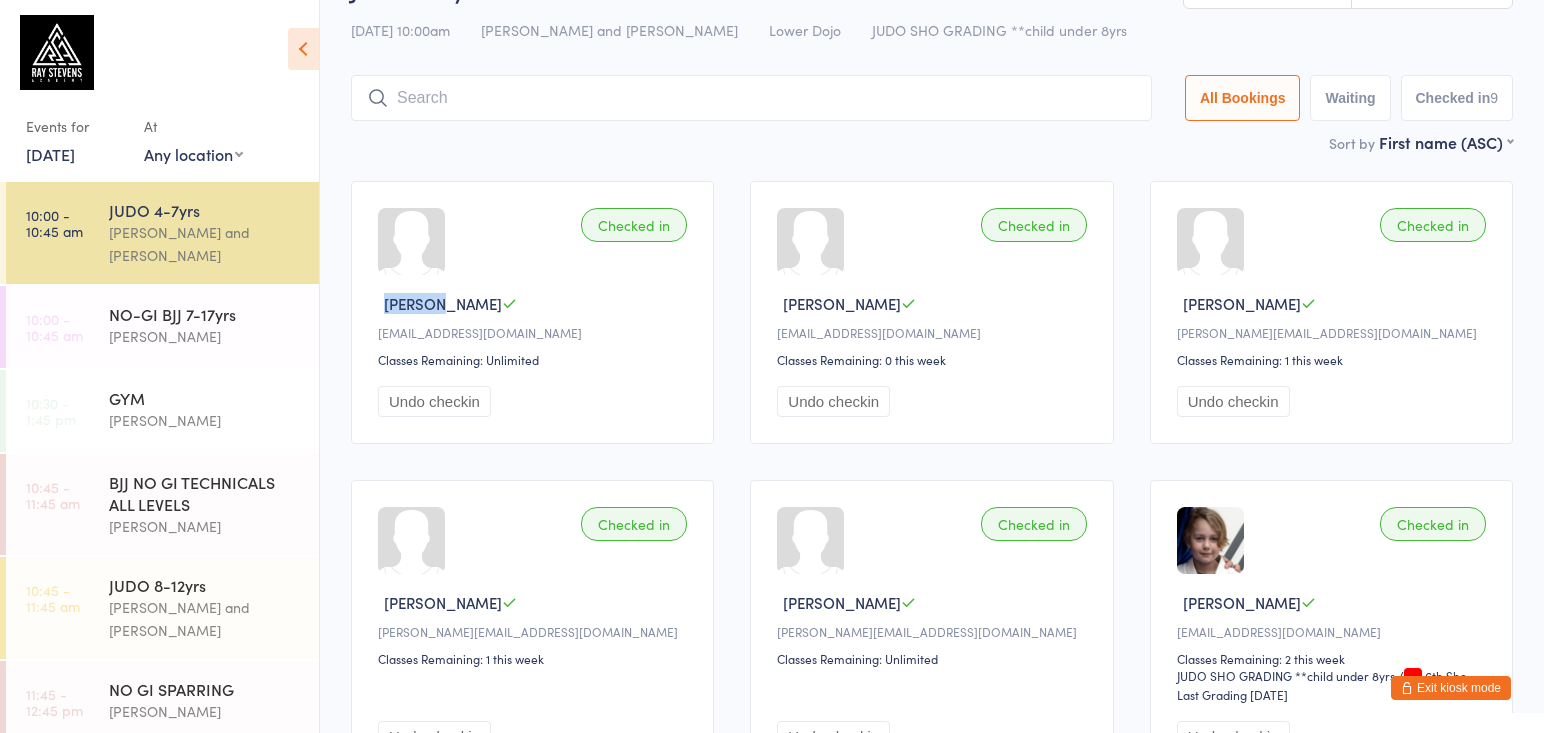 click on "Checked in Alain Baimakhanov  yerbol.baimakhanov@gmail.com Classes Remaining: Unlimited   Undo checkin" at bounding box center (532, 312) 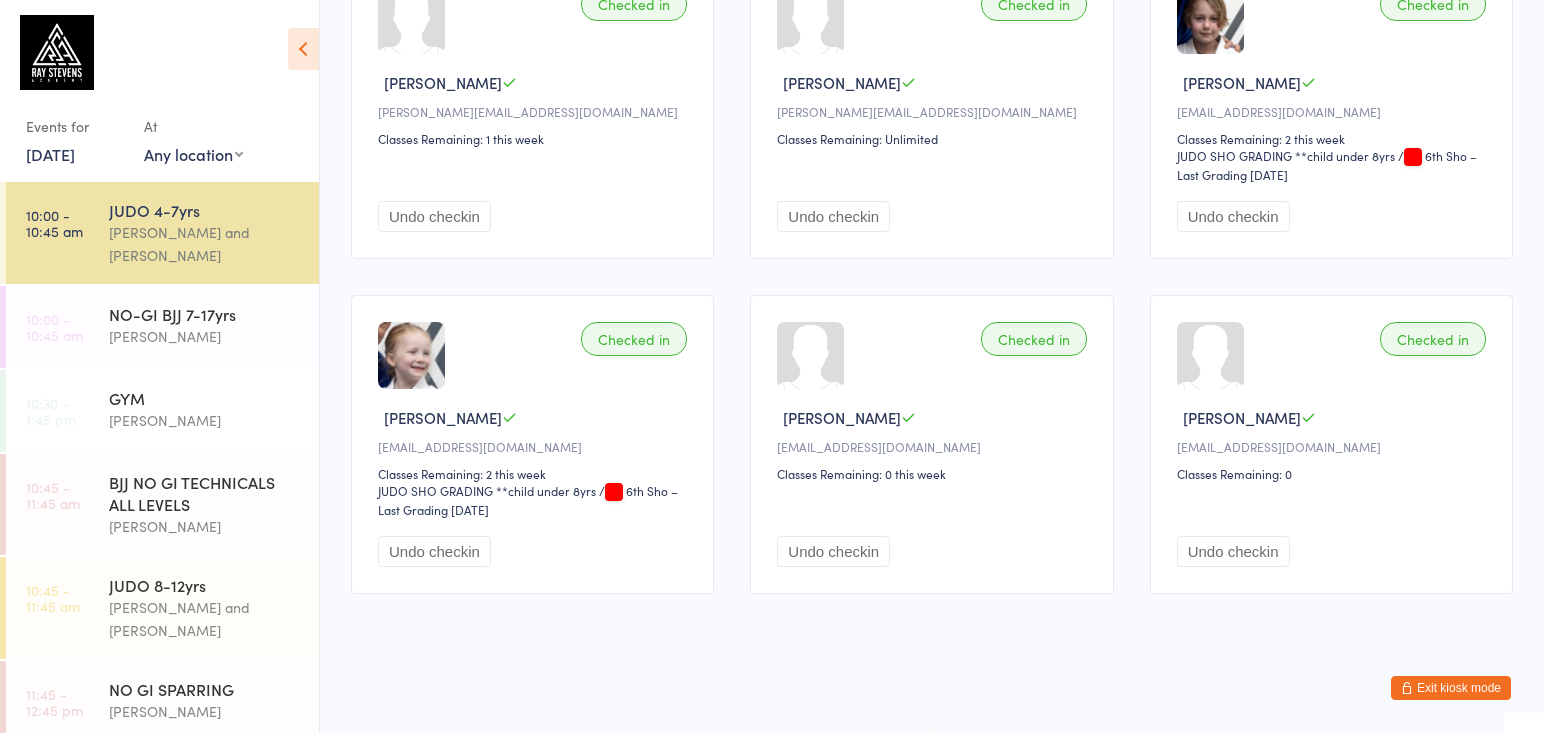 scroll, scrollTop: 587, scrollLeft: 0, axis: vertical 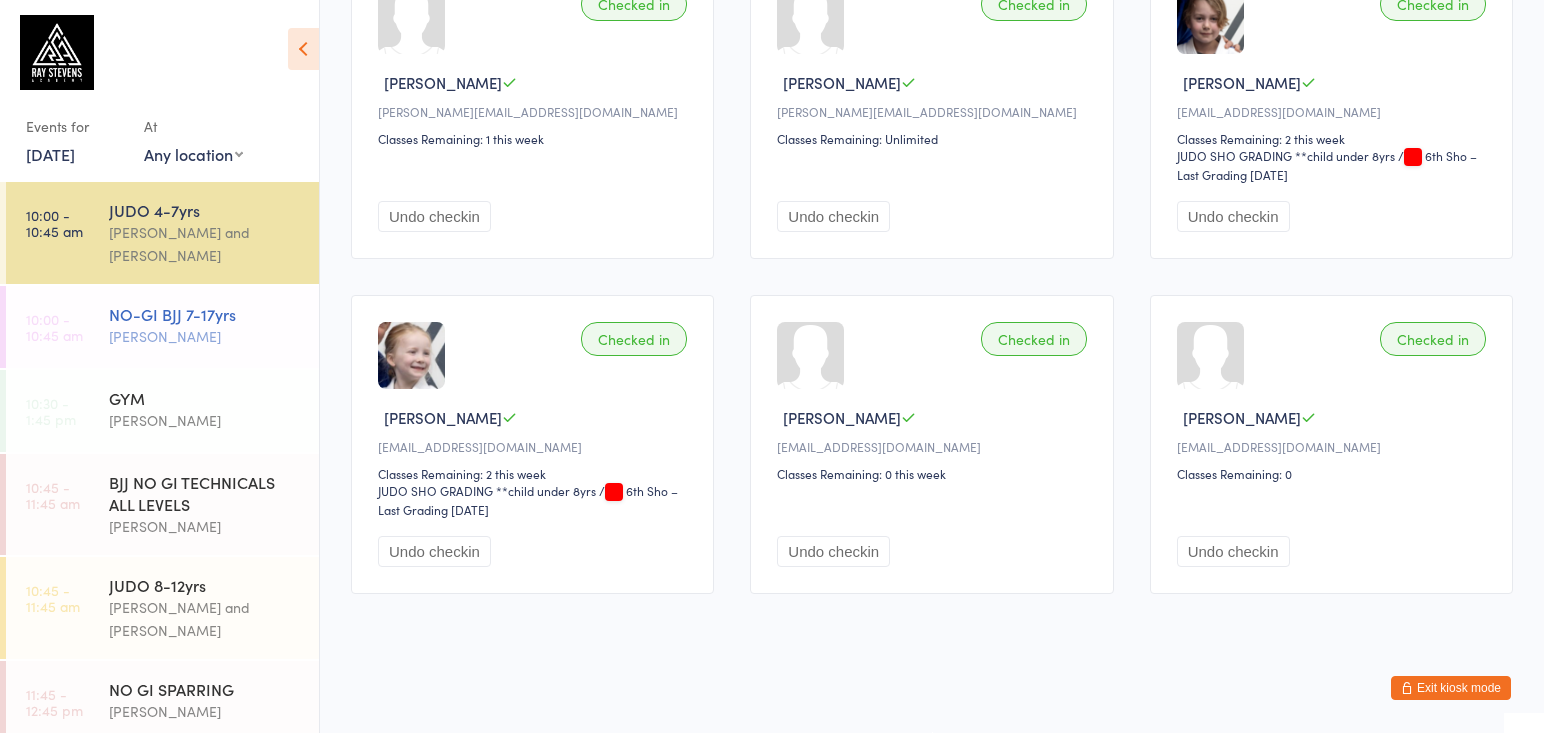 click on "NO-GI BJJ 7-17yrs Silviu Nastasa" at bounding box center [214, 325] 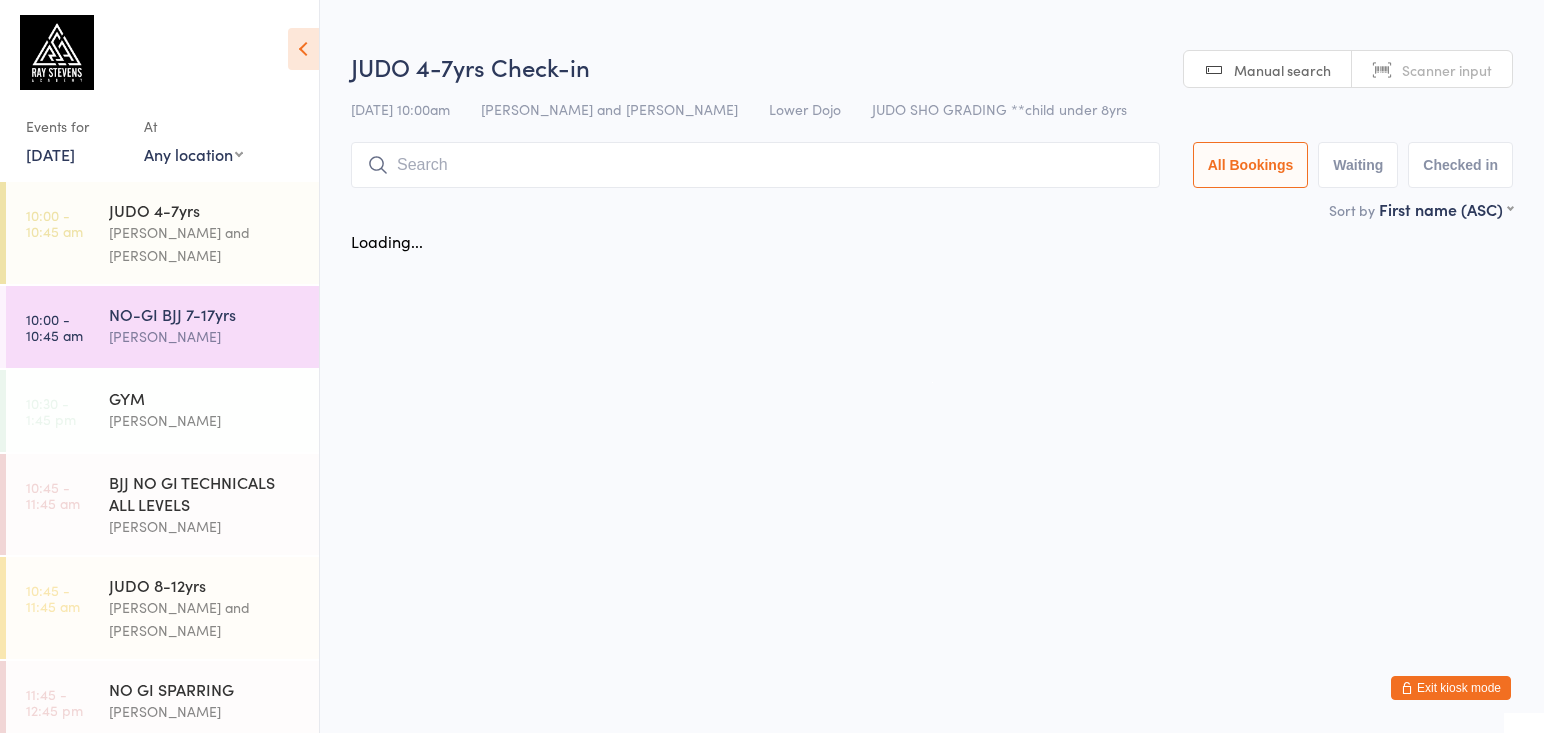scroll, scrollTop: 0, scrollLeft: 0, axis: both 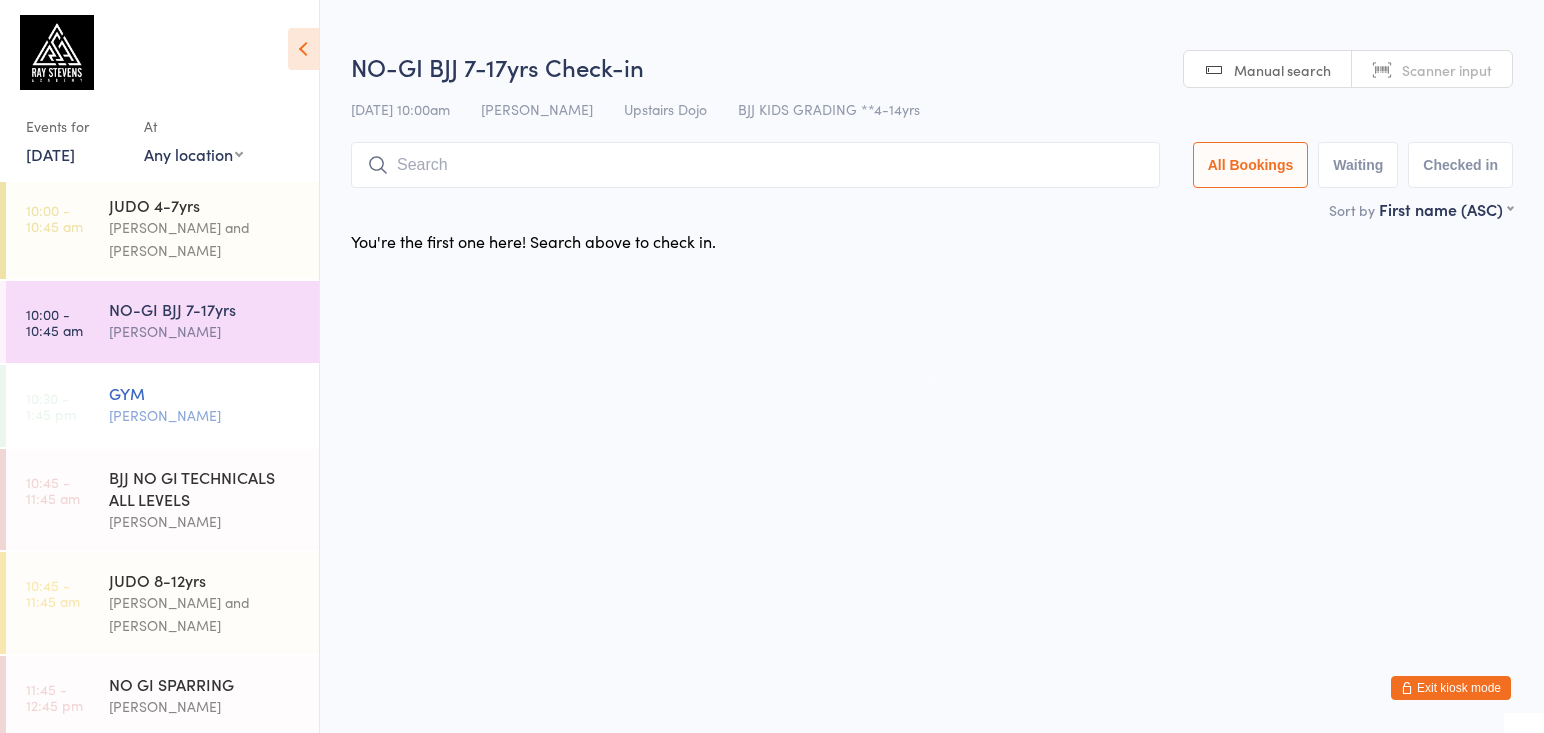 click on "GYM" at bounding box center (205, 393) 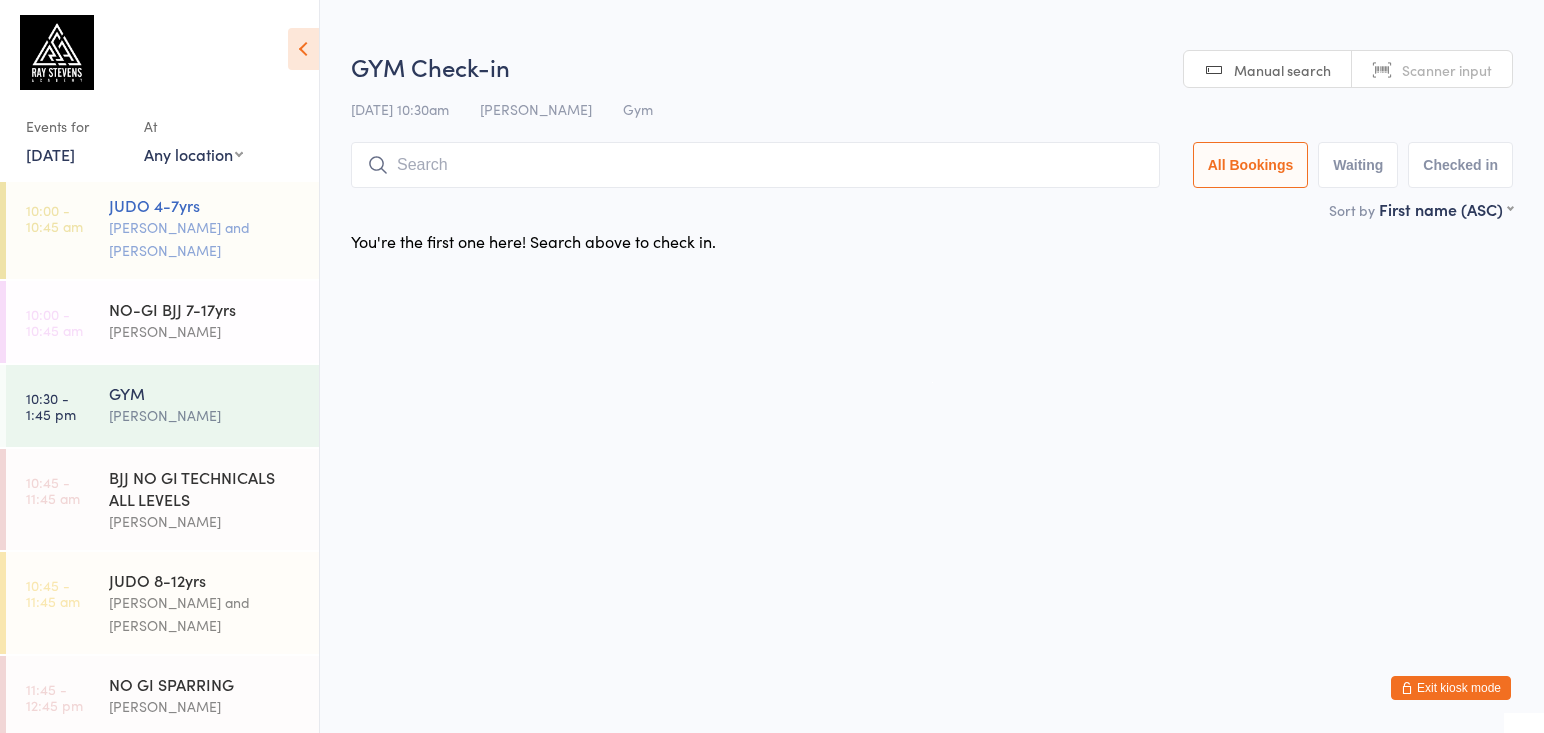click on "[PERSON_NAME] and [PERSON_NAME]" at bounding box center [205, 239] 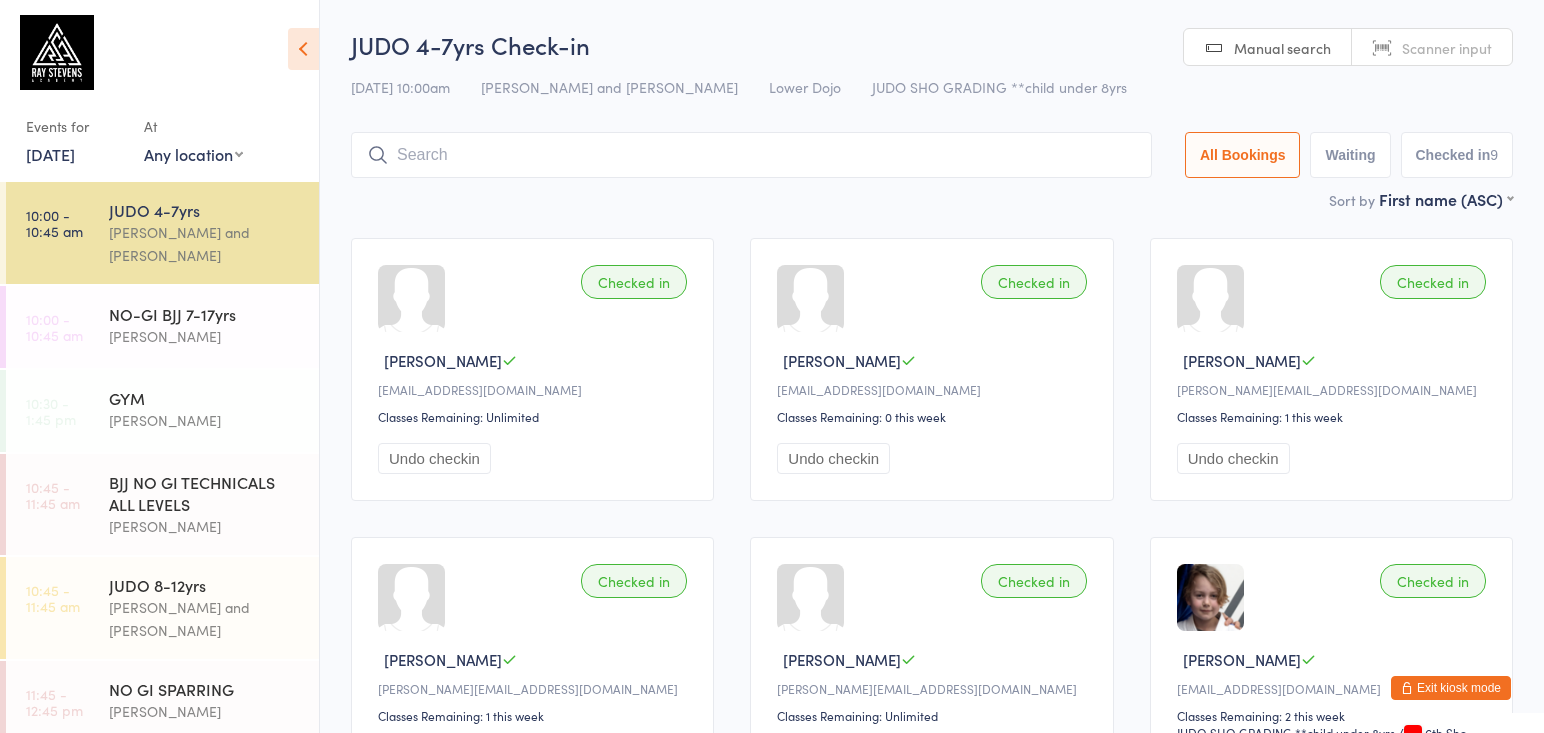 scroll, scrollTop: 32, scrollLeft: 0, axis: vertical 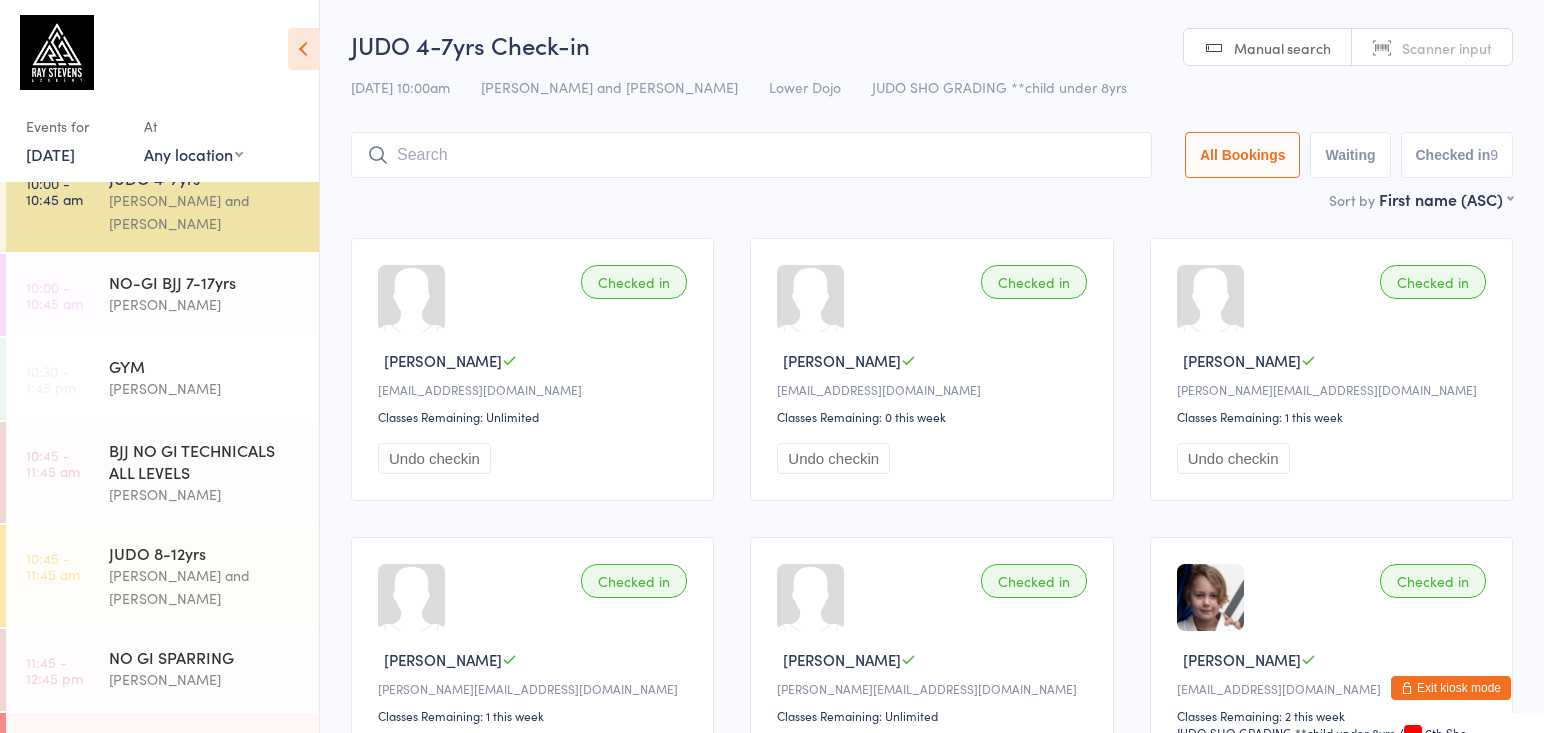 click on "13 Jul, 2025" at bounding box center (50, 154) 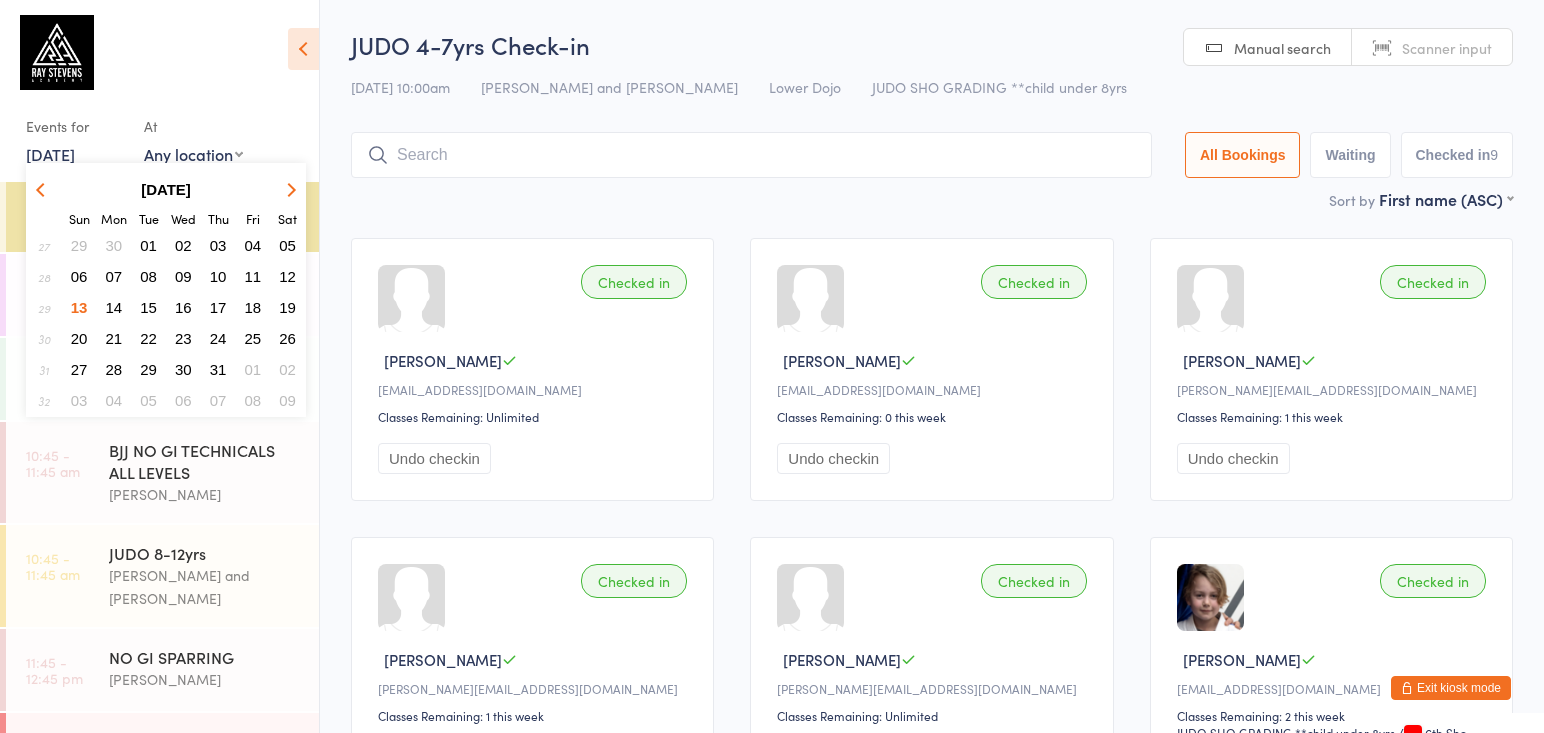 click on "Sort by   First name (ASC) First name (ASC) First name (DESC) Last name (ASC) Last name (DESC) Check in time (ASC) Check in time (DESC) Rank (ASC) Rank (DESC)" at bounding box center (932, 199) 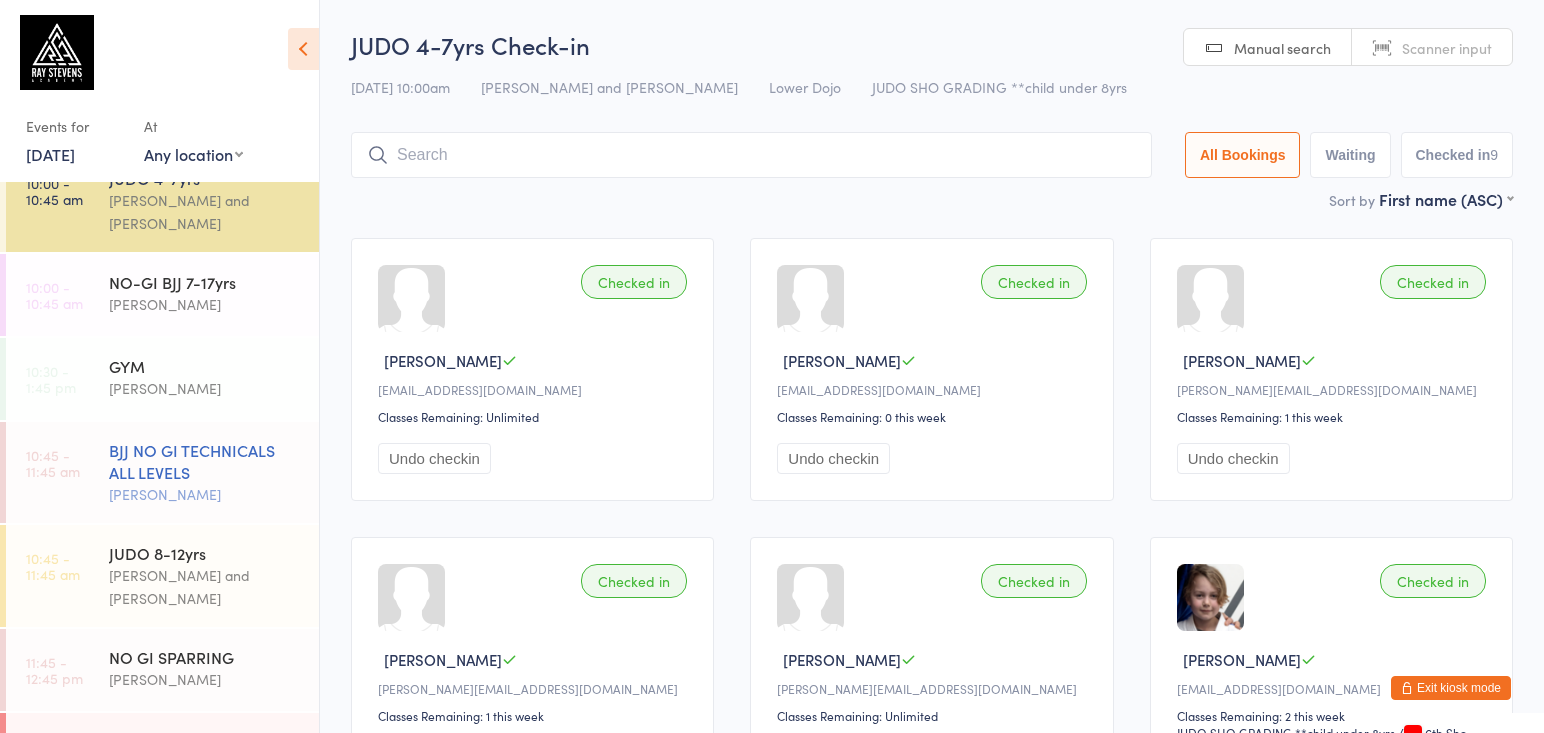 click on "[PERSON_NAME]" at bounding box center (205, 494) 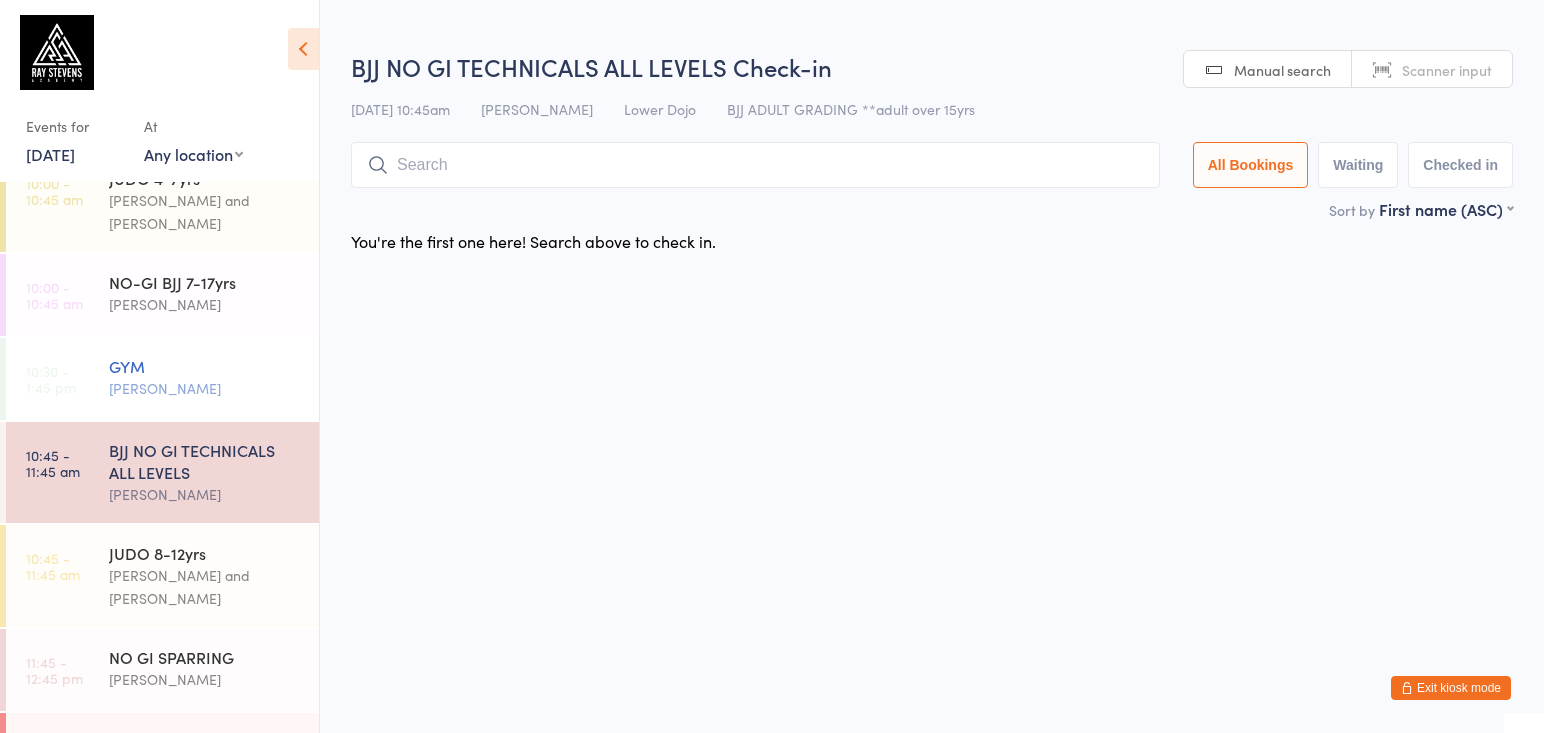 click on "[PERSON_NAME]" at bounding box center [205, 388] 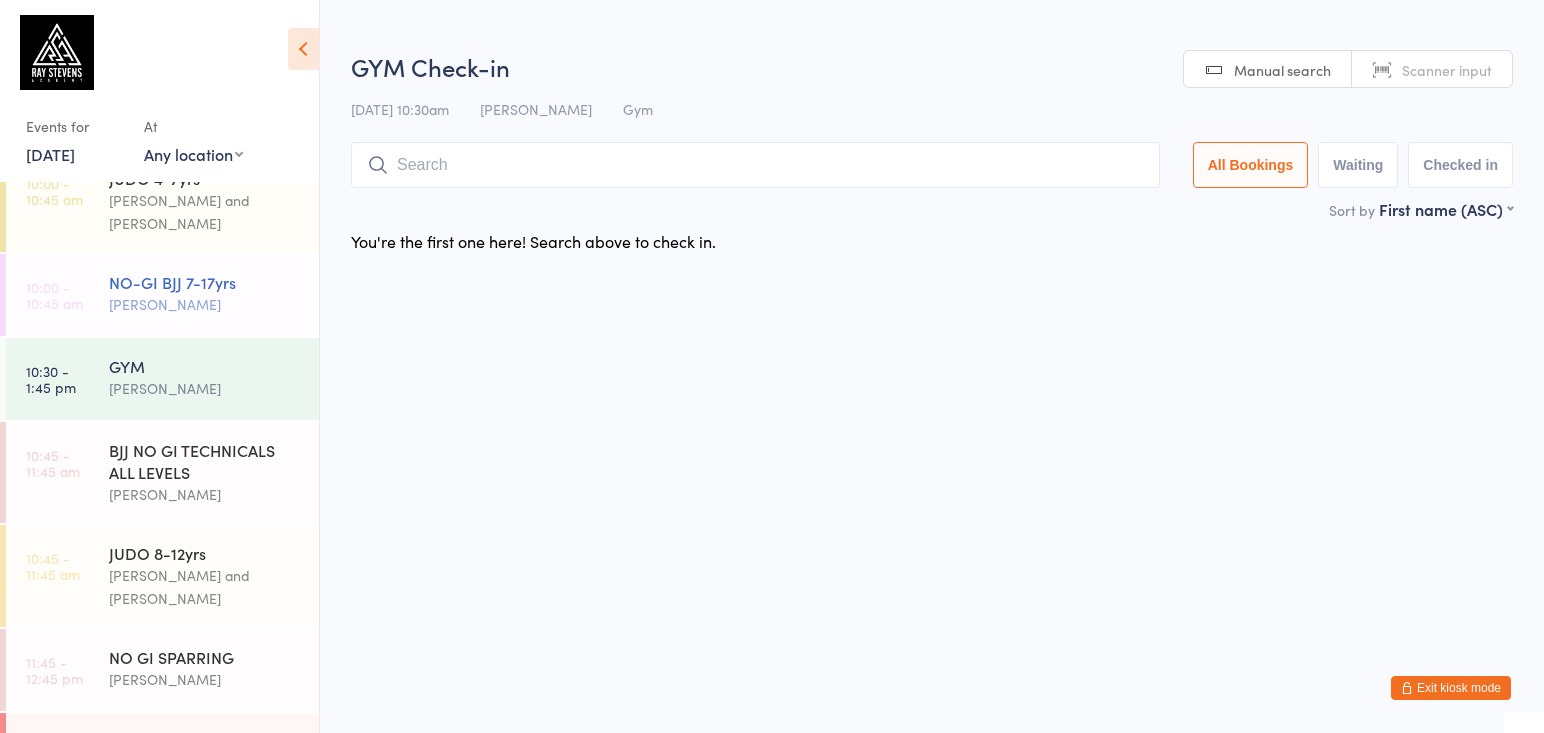 click on "NO-GI BJJ 7-17yrs" at bounding box center [205, 282] 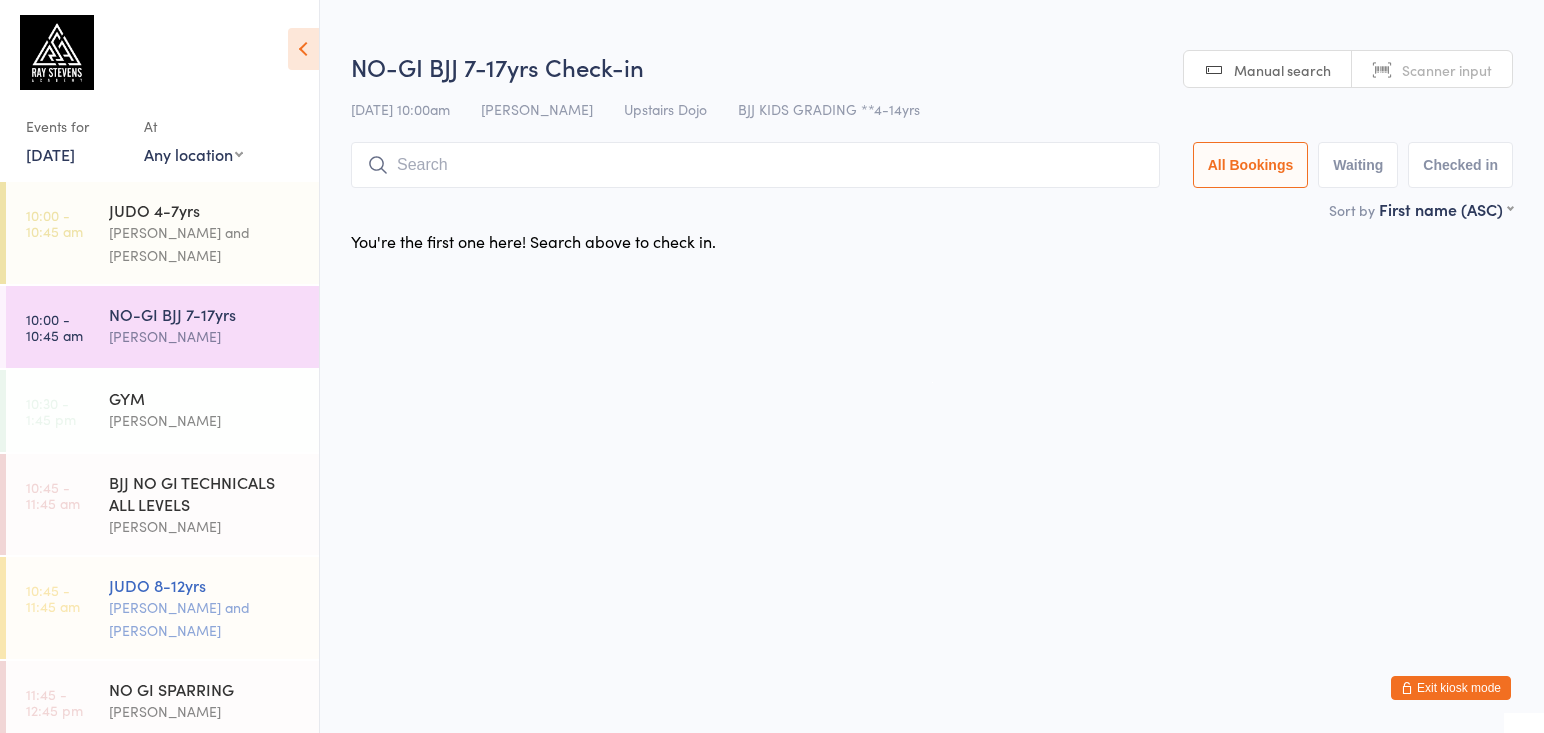 scroll, scrollTop: 0, scrollLeft: 0, axis: both 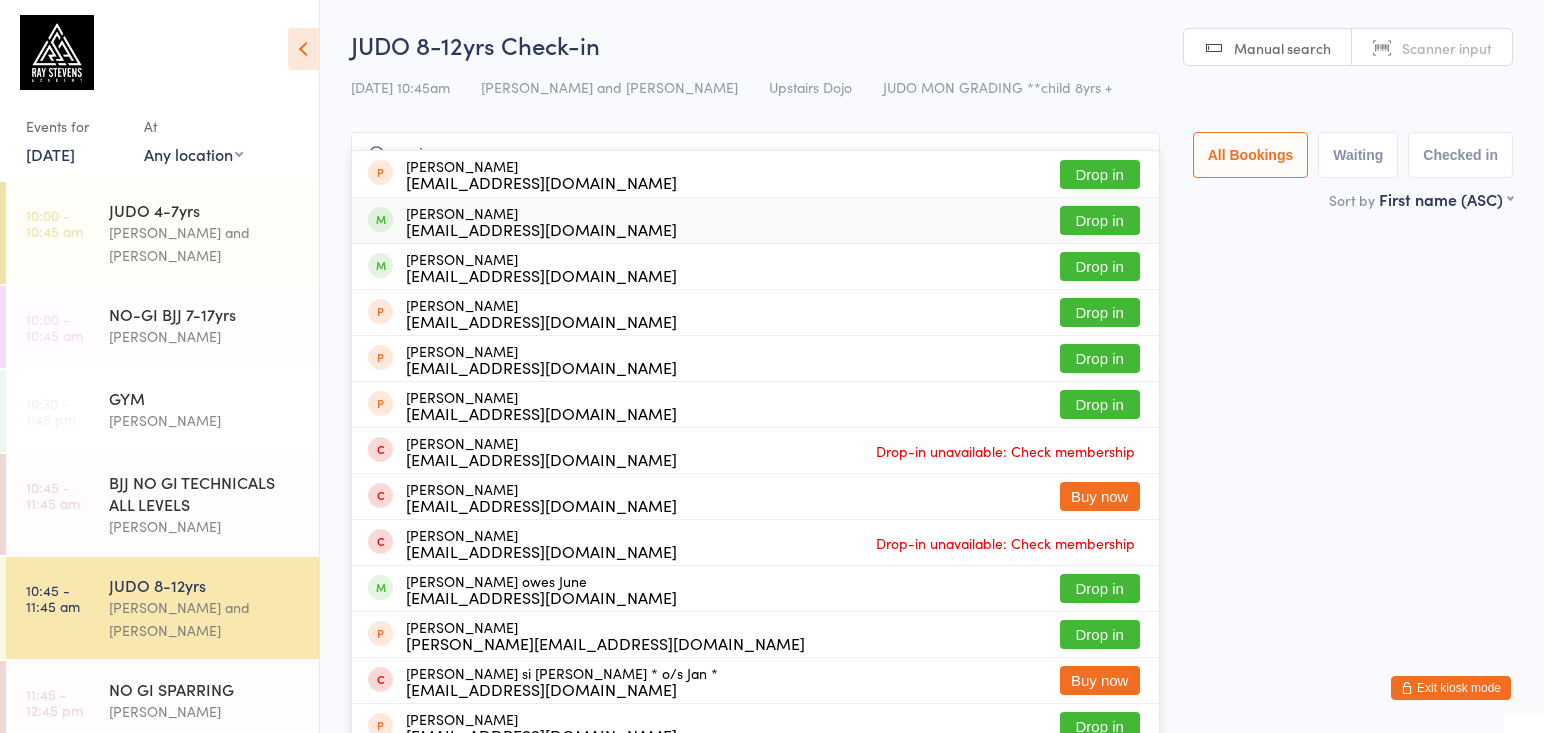 type on "amir" 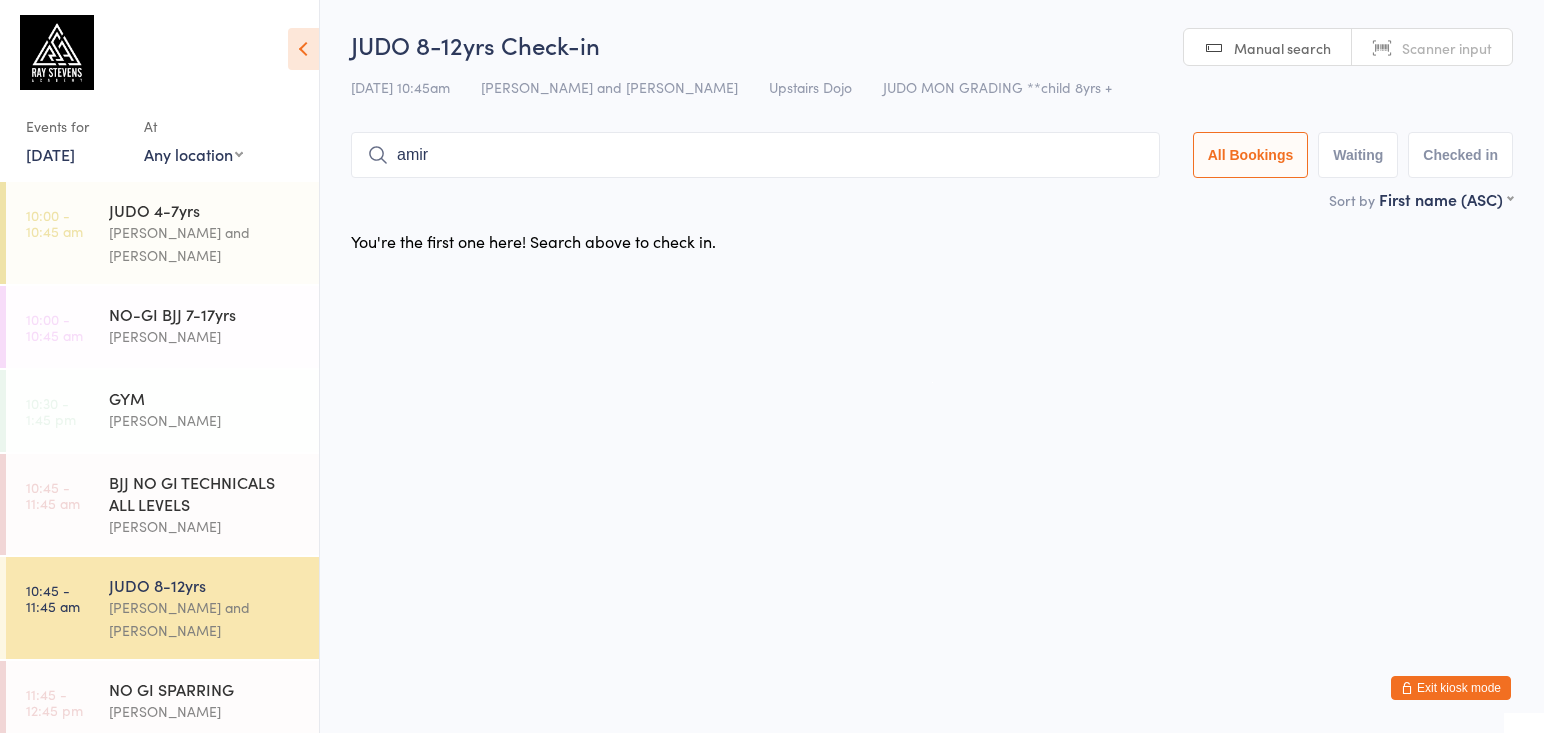 type 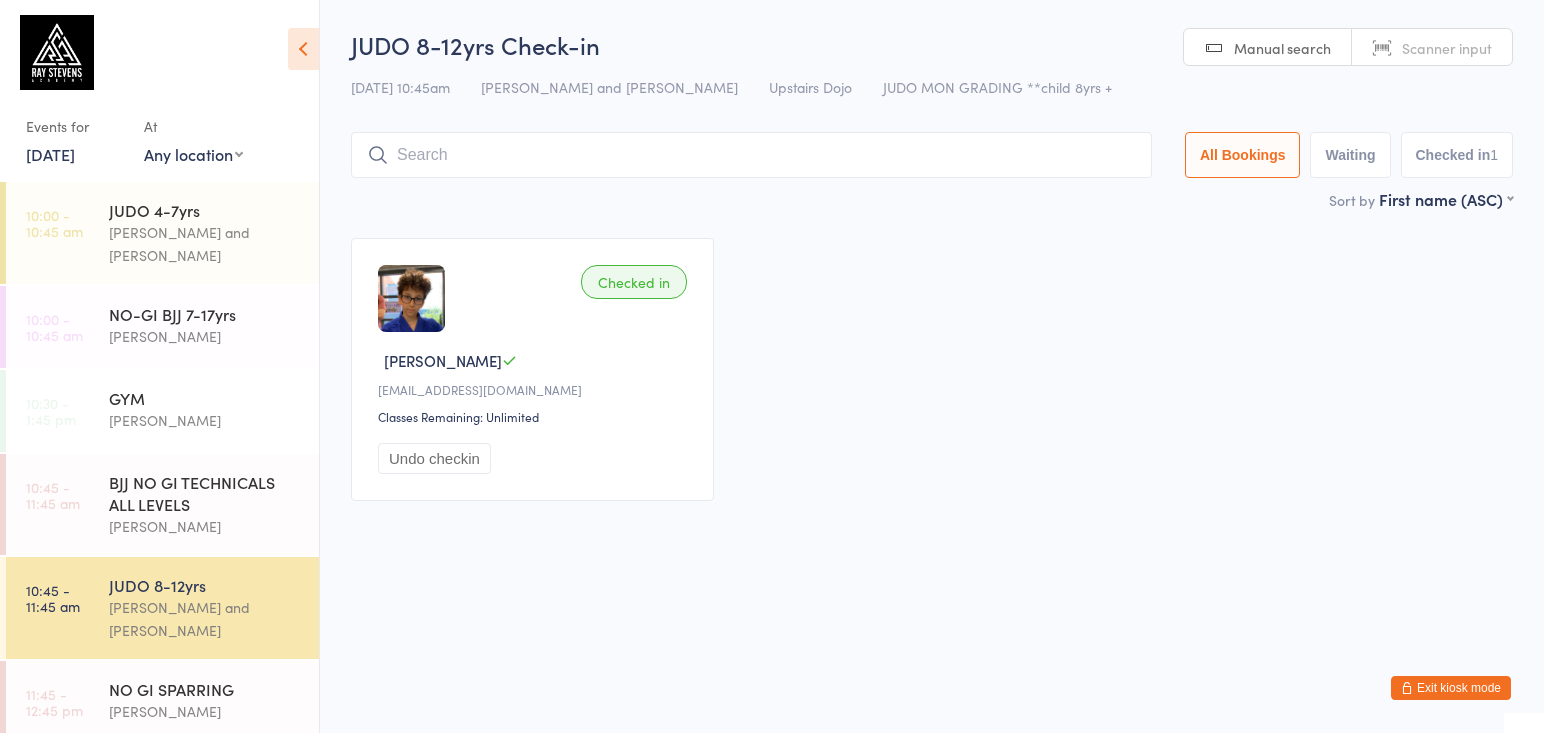 scroll, scrollTop: -1, scrollLeft: 0, axis: vertical 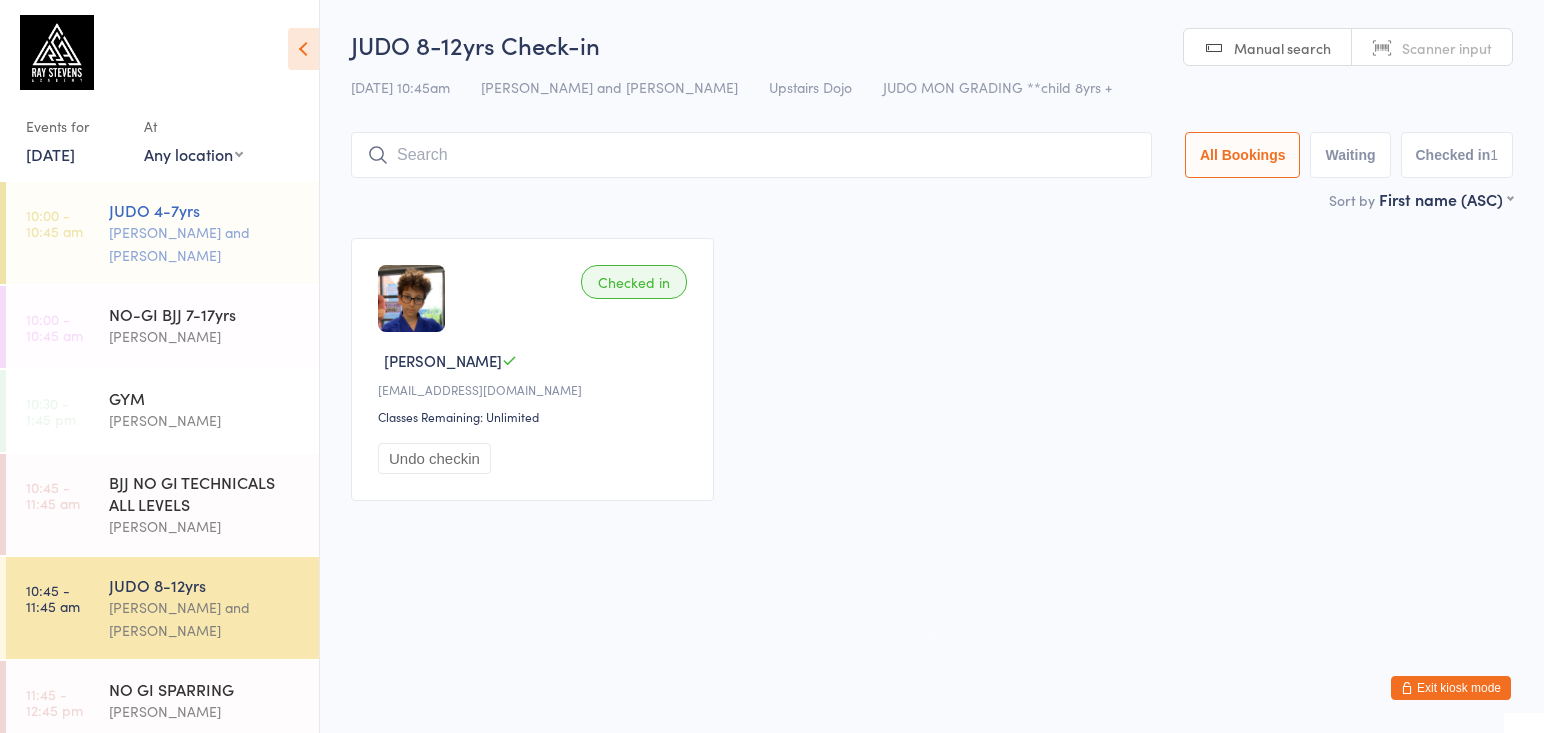 click on "[PERSON_NAME] and [PERSON_NAME]" at bounding box center [205, 244] 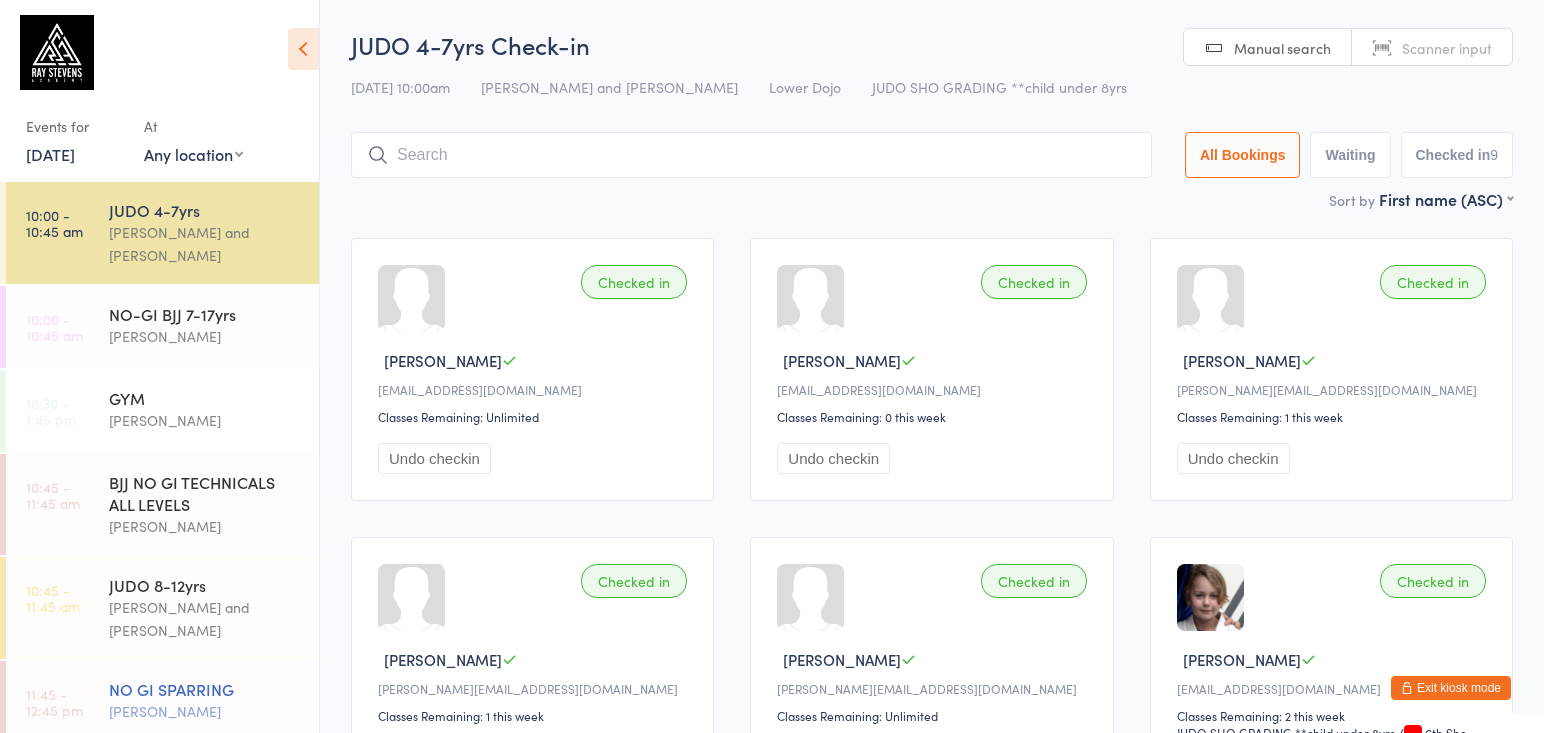 click on "NO GI SPARRING" at bounding box center (205, 689) 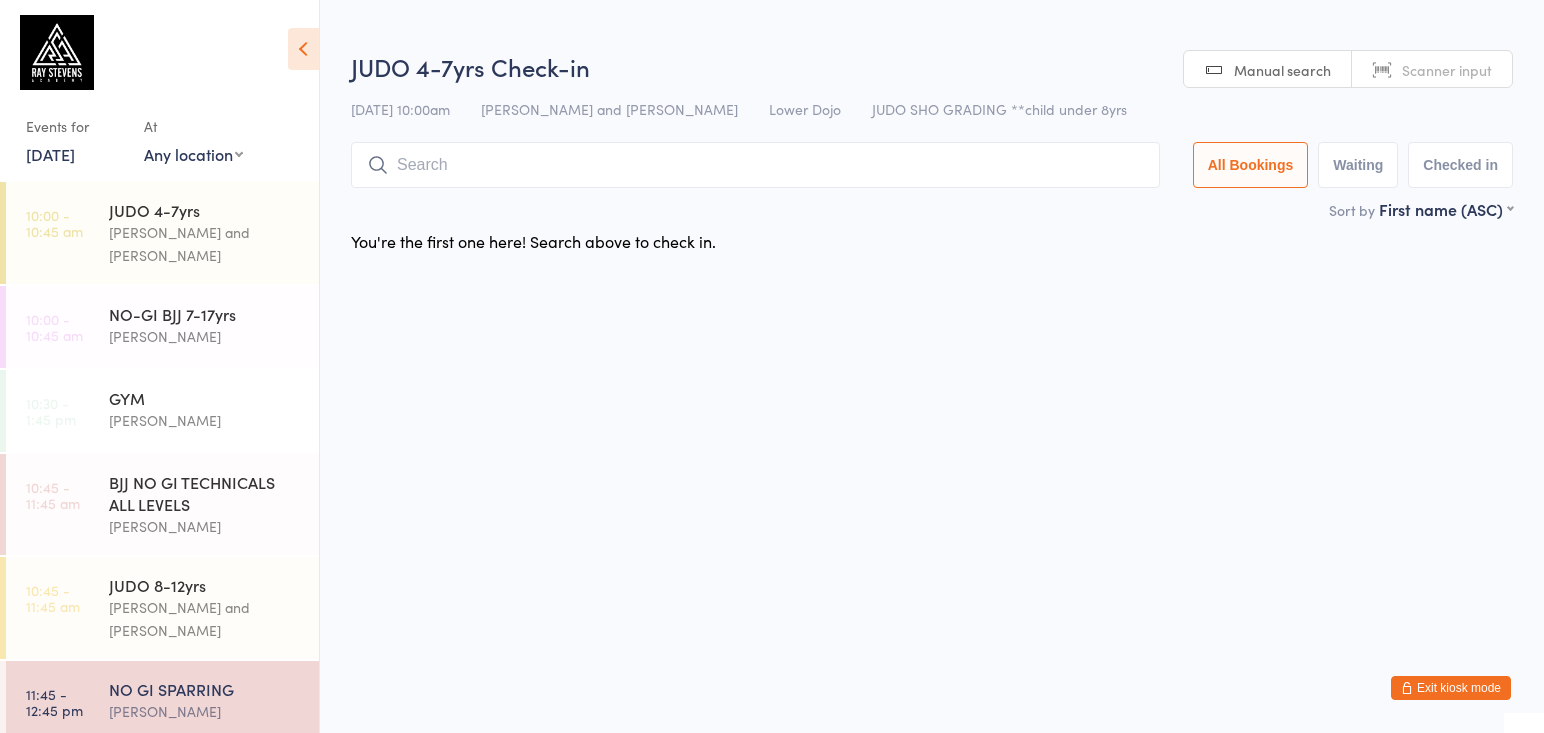 scroll, scrollTop: 43, scrollLeft: 0, axis: vertical 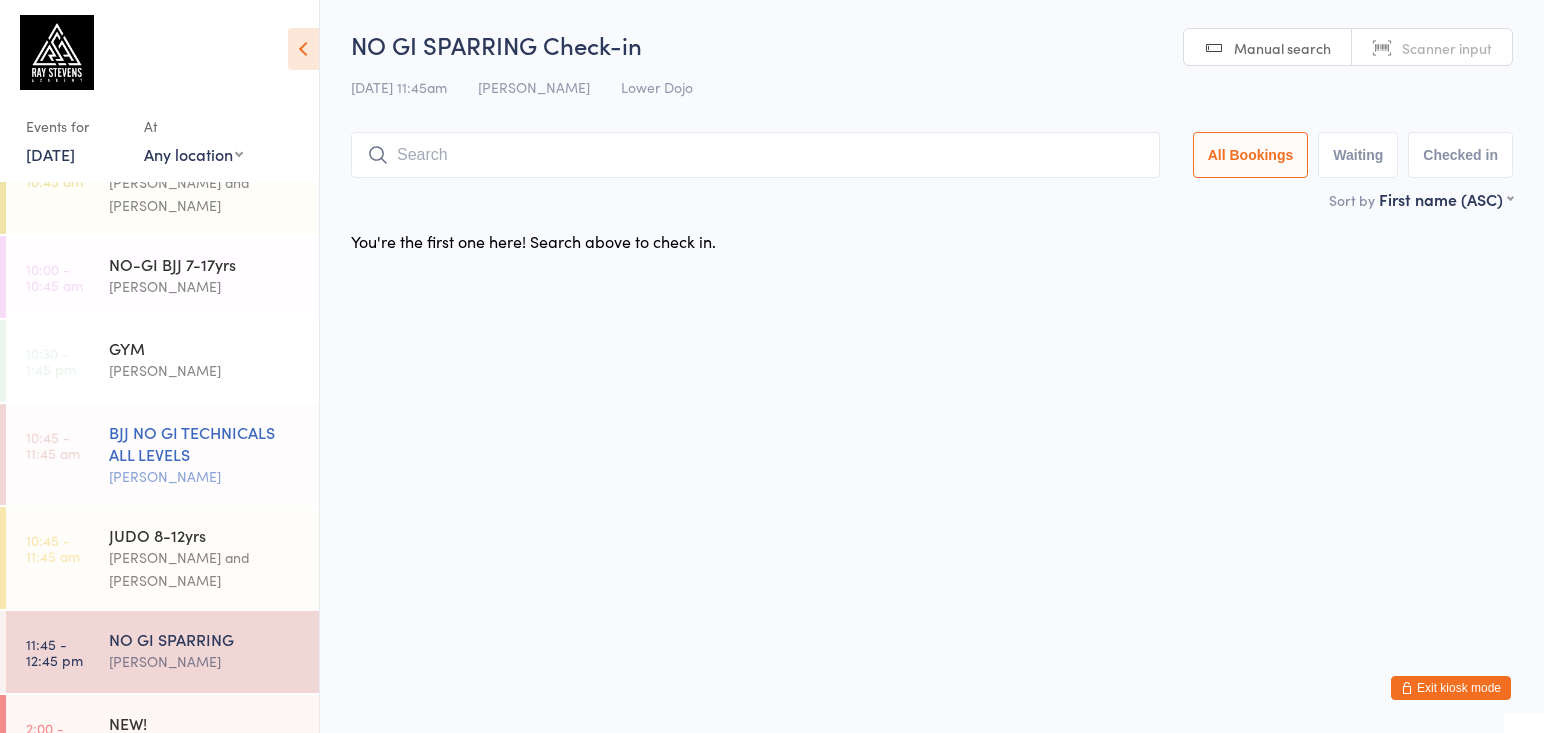 click on "BJJ NO GI TECHNICALS ALL LEVELS" at bounding box center (205, 443) 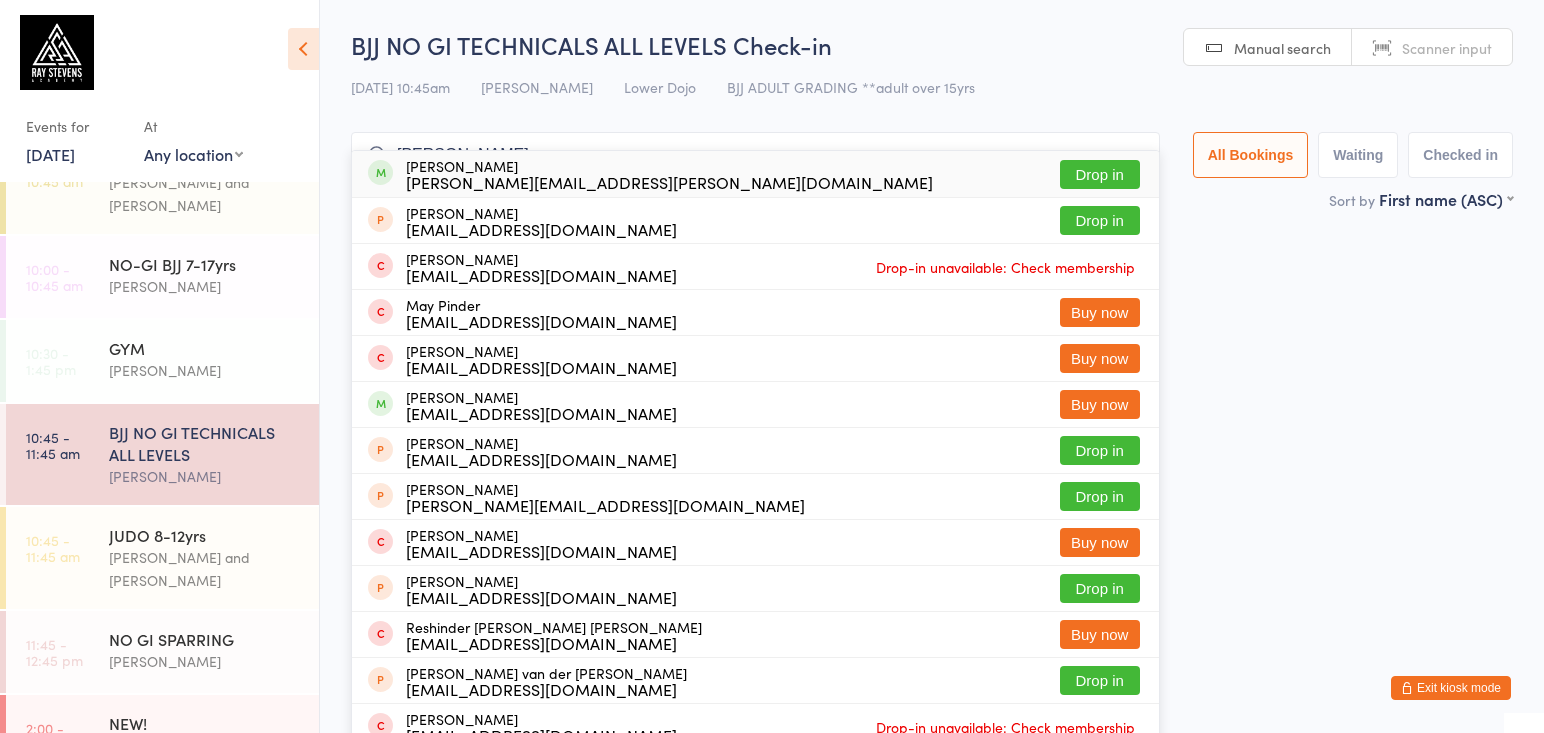 type on "suminder" 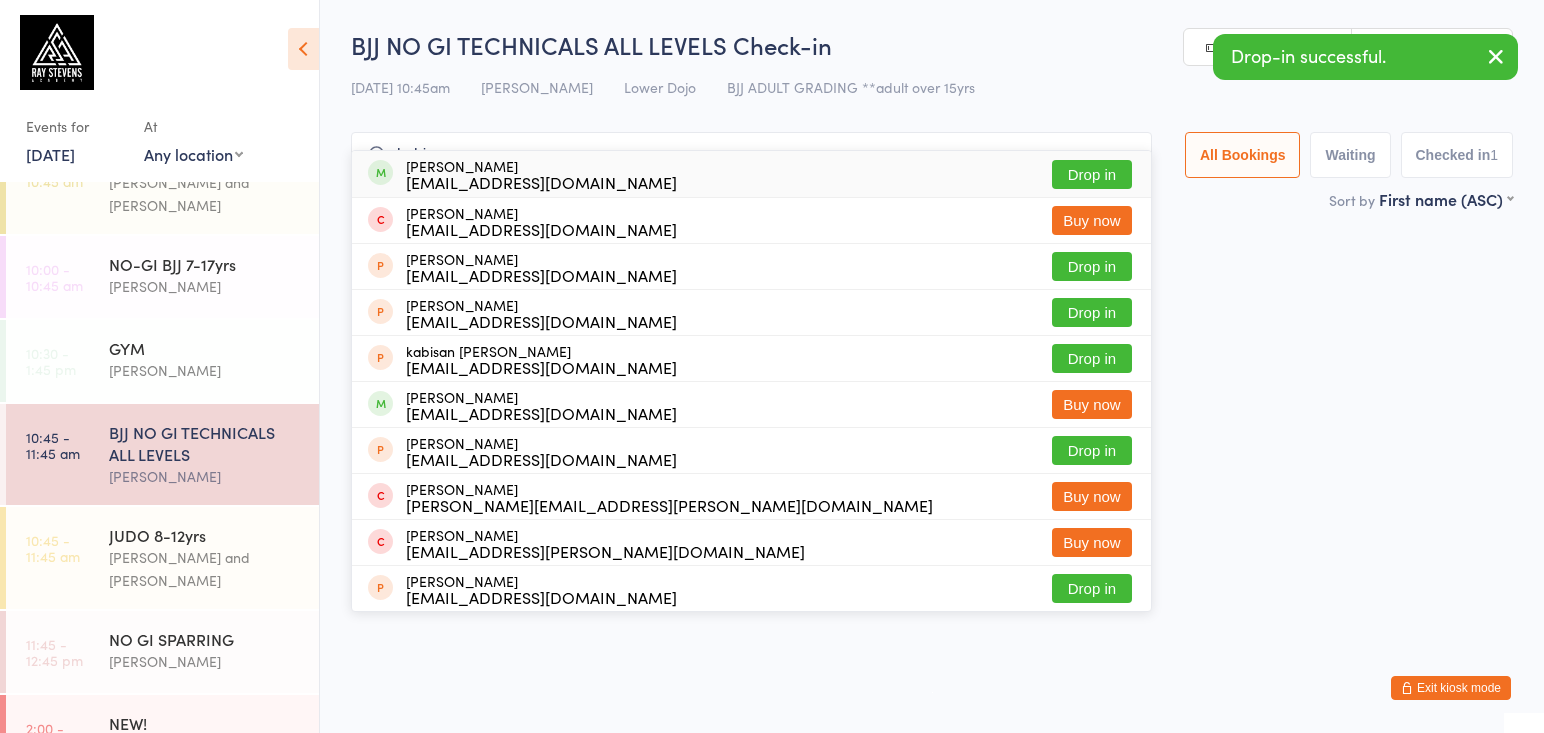 type on "kabir" 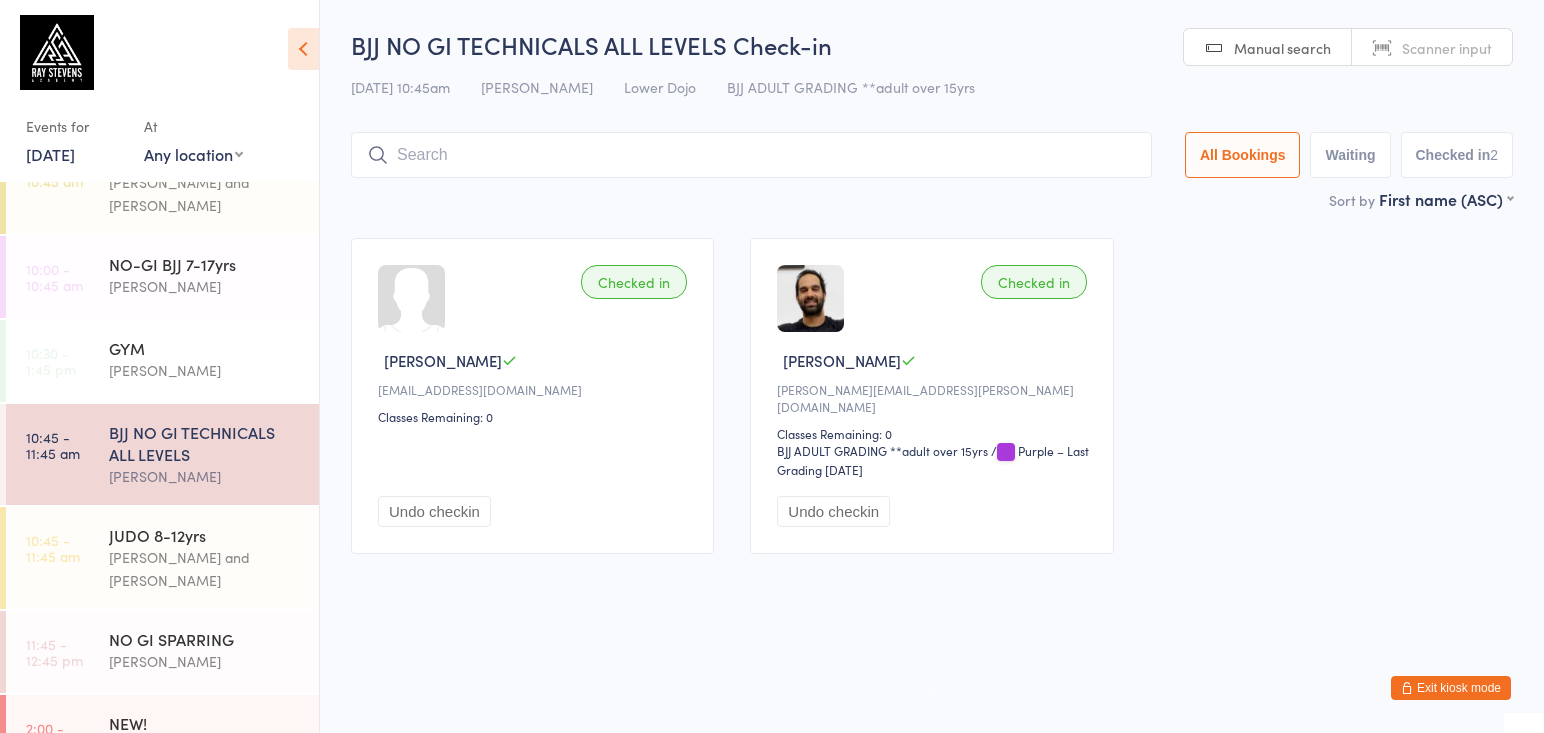 click at bounding box center (751, 155) 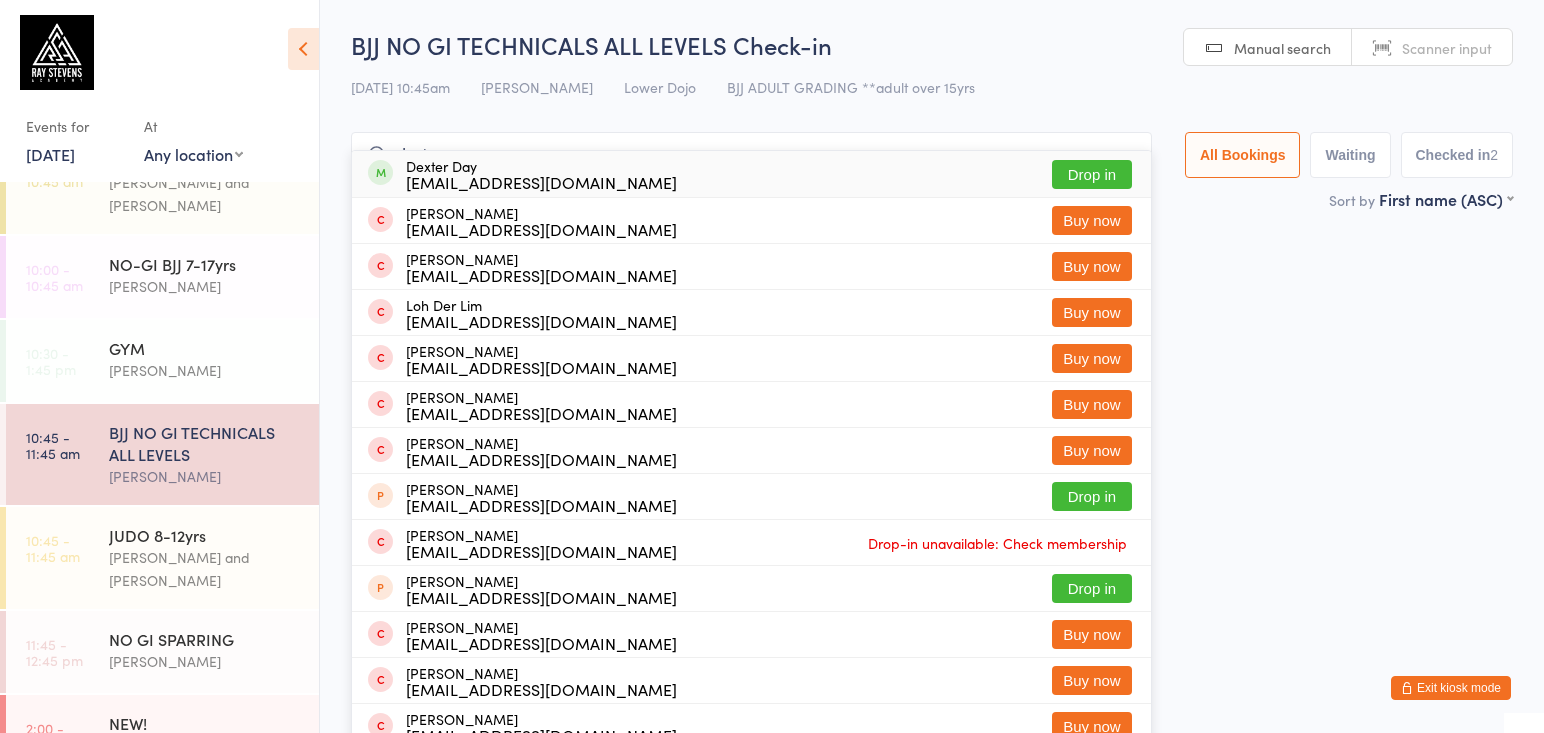 type on "dexter" 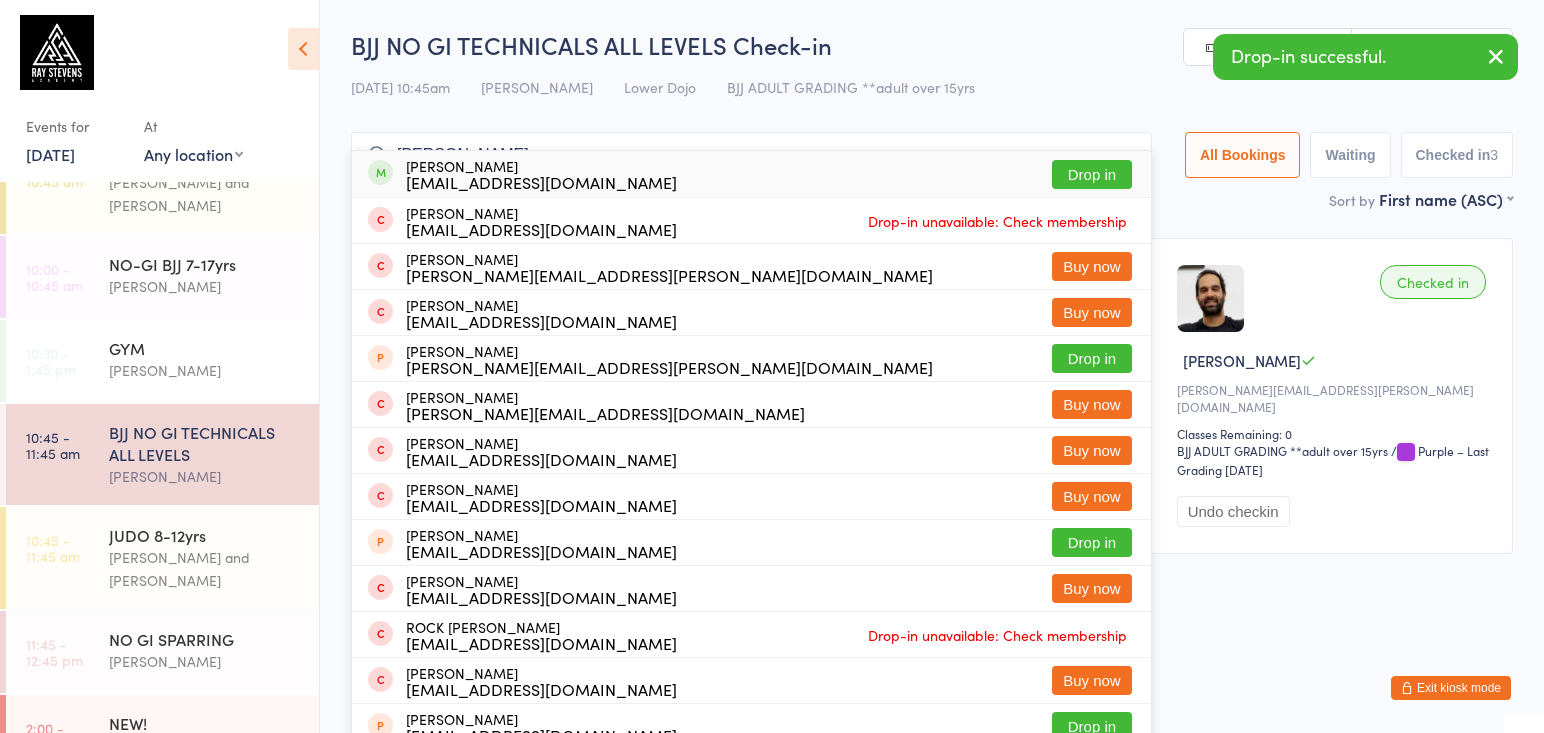 type on "rory" 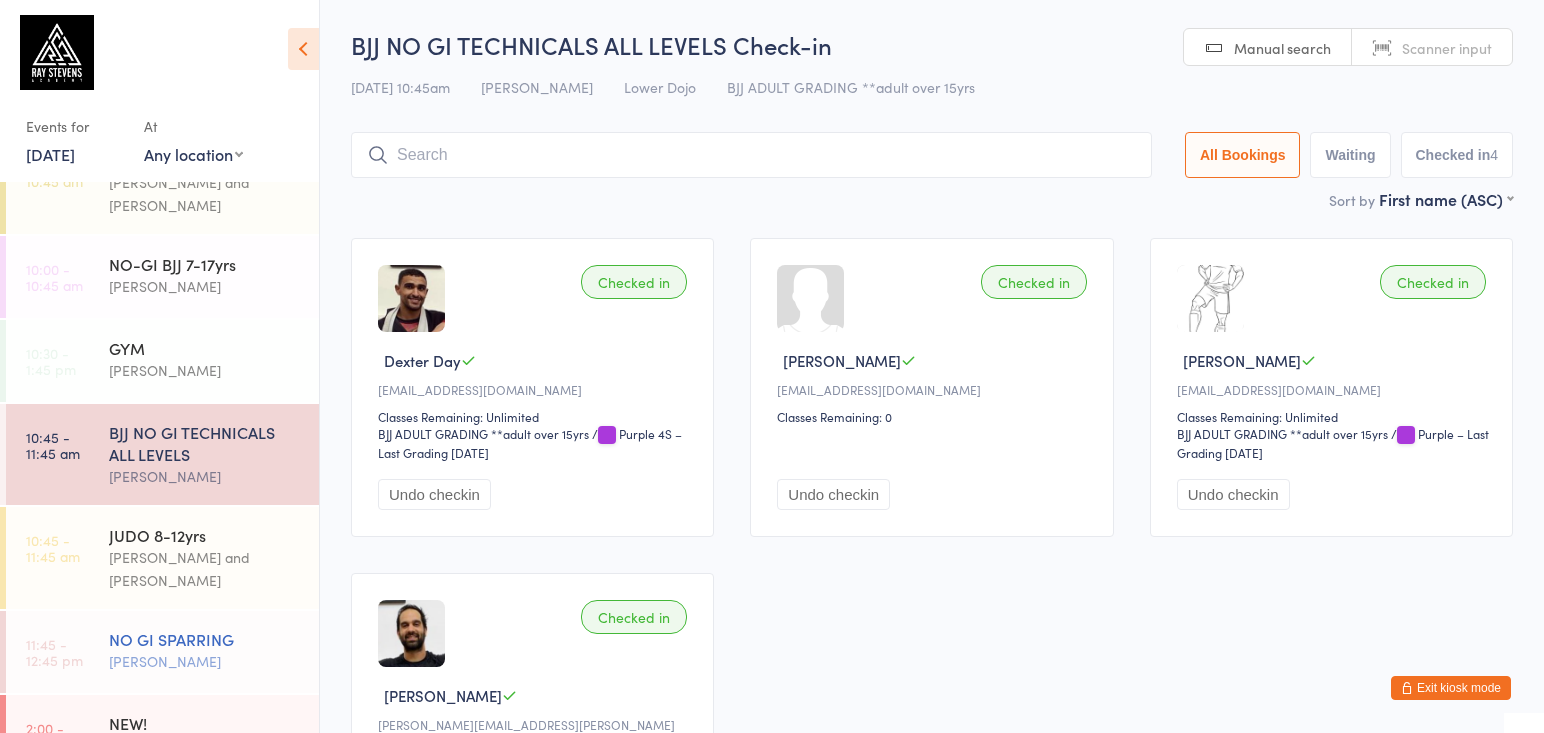 click on "NO GI SPARRING Silviu Nastasa" at bounding box center [214, 650] 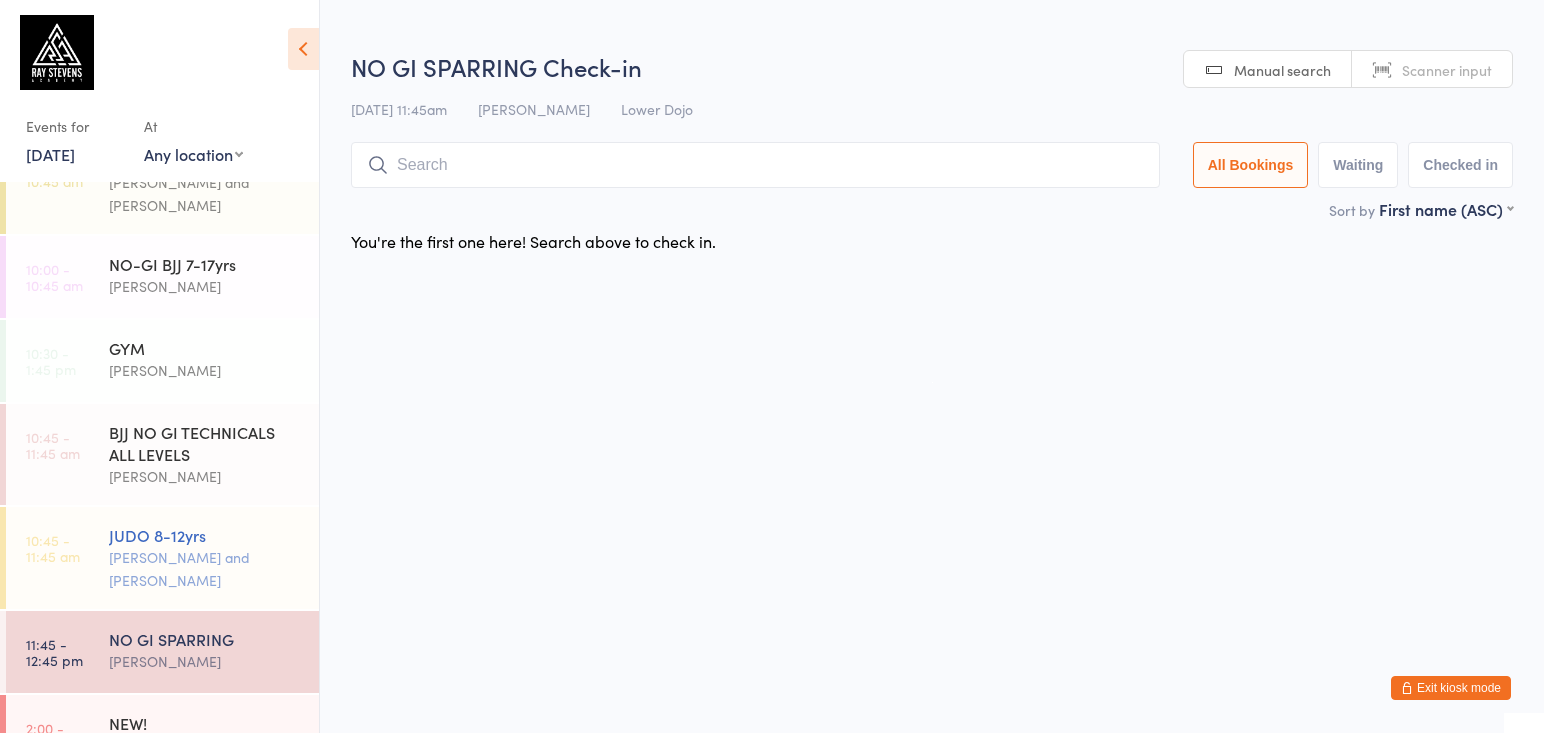 click on "[PERSON_NAME] and [PERSON_NAME]" at bounding box center [205, 569] 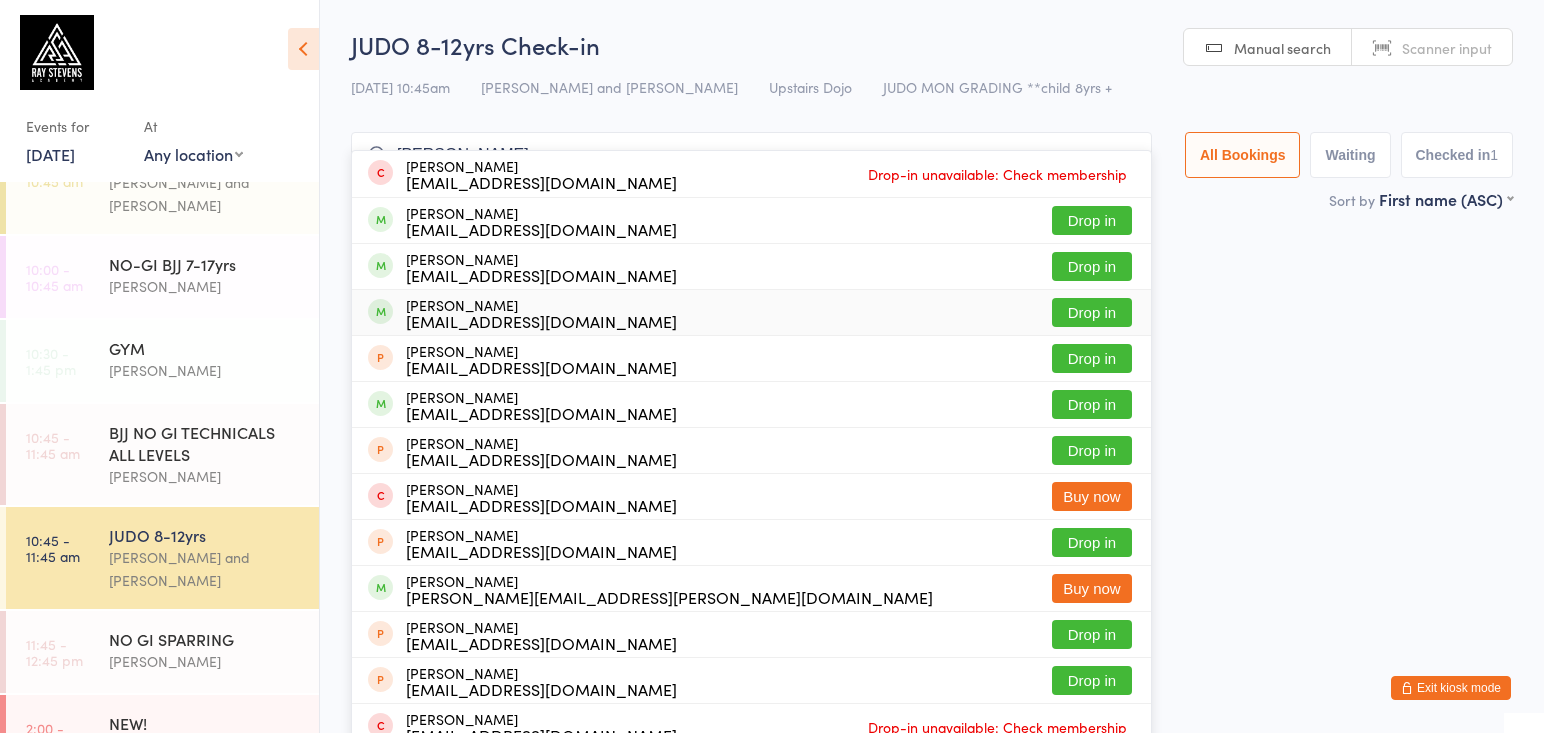 type on "jarman" 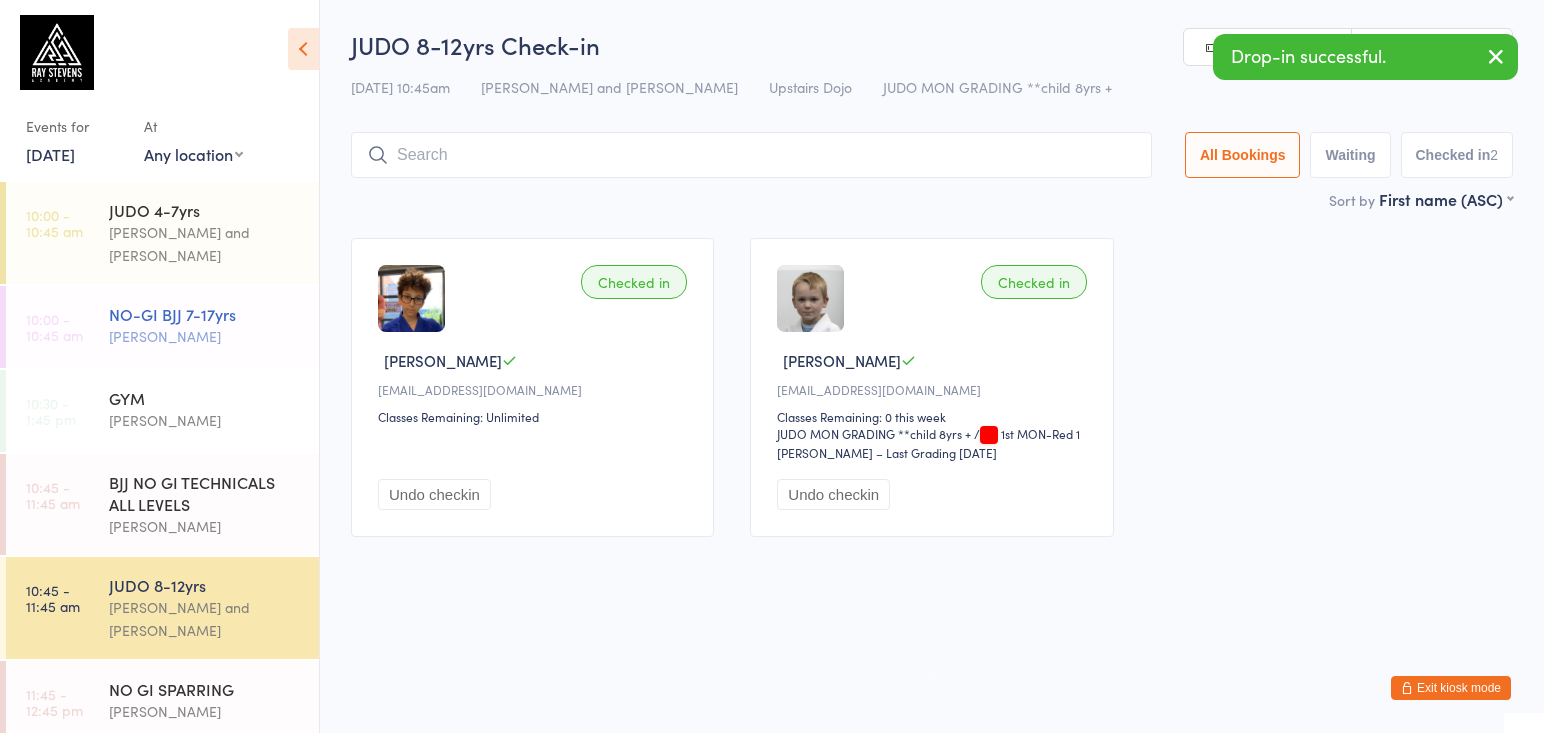 scroll, scrollTop: 0, scrollLeft: 0, axis: both 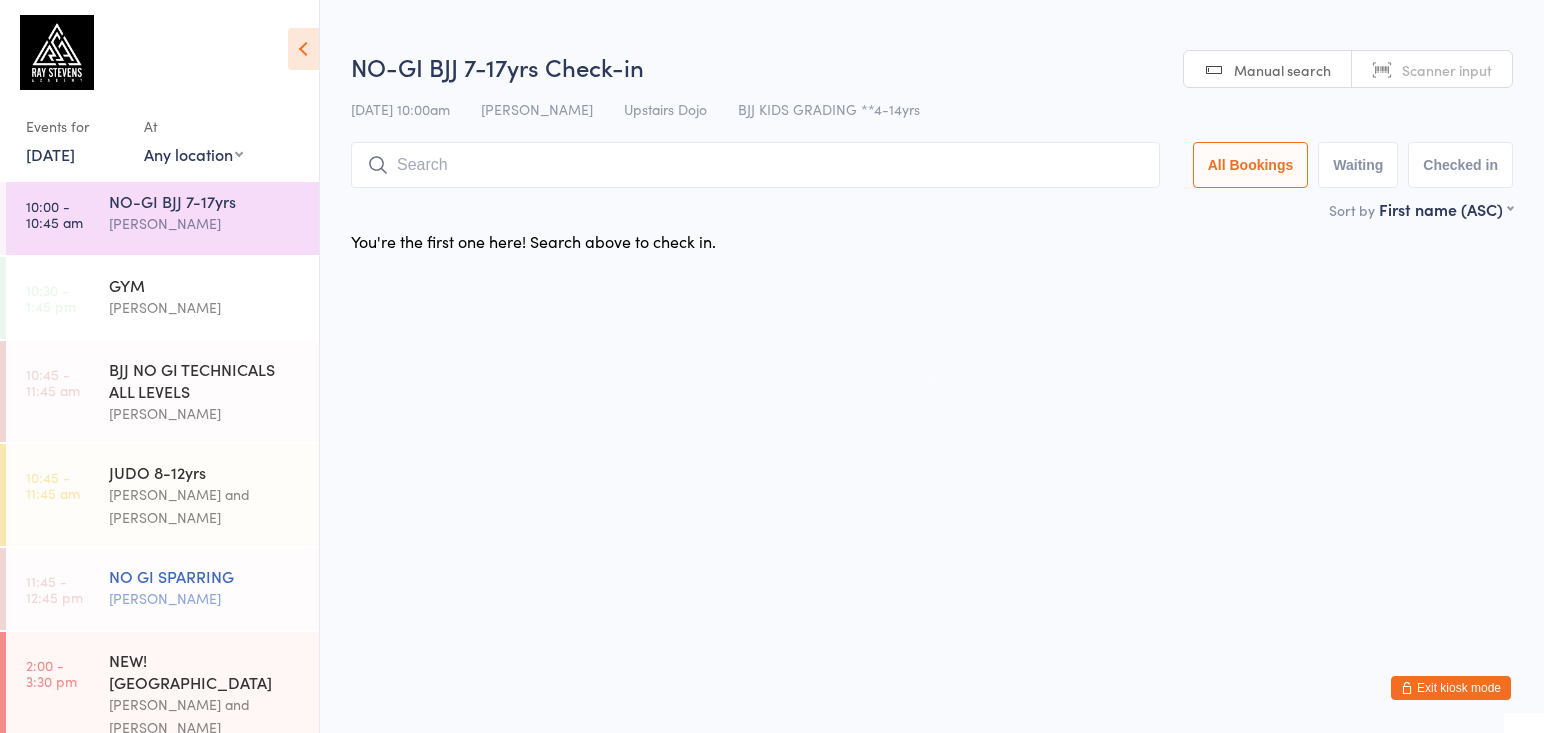 click on "[PERSON_NAME]" at bounding box center [205, 598] 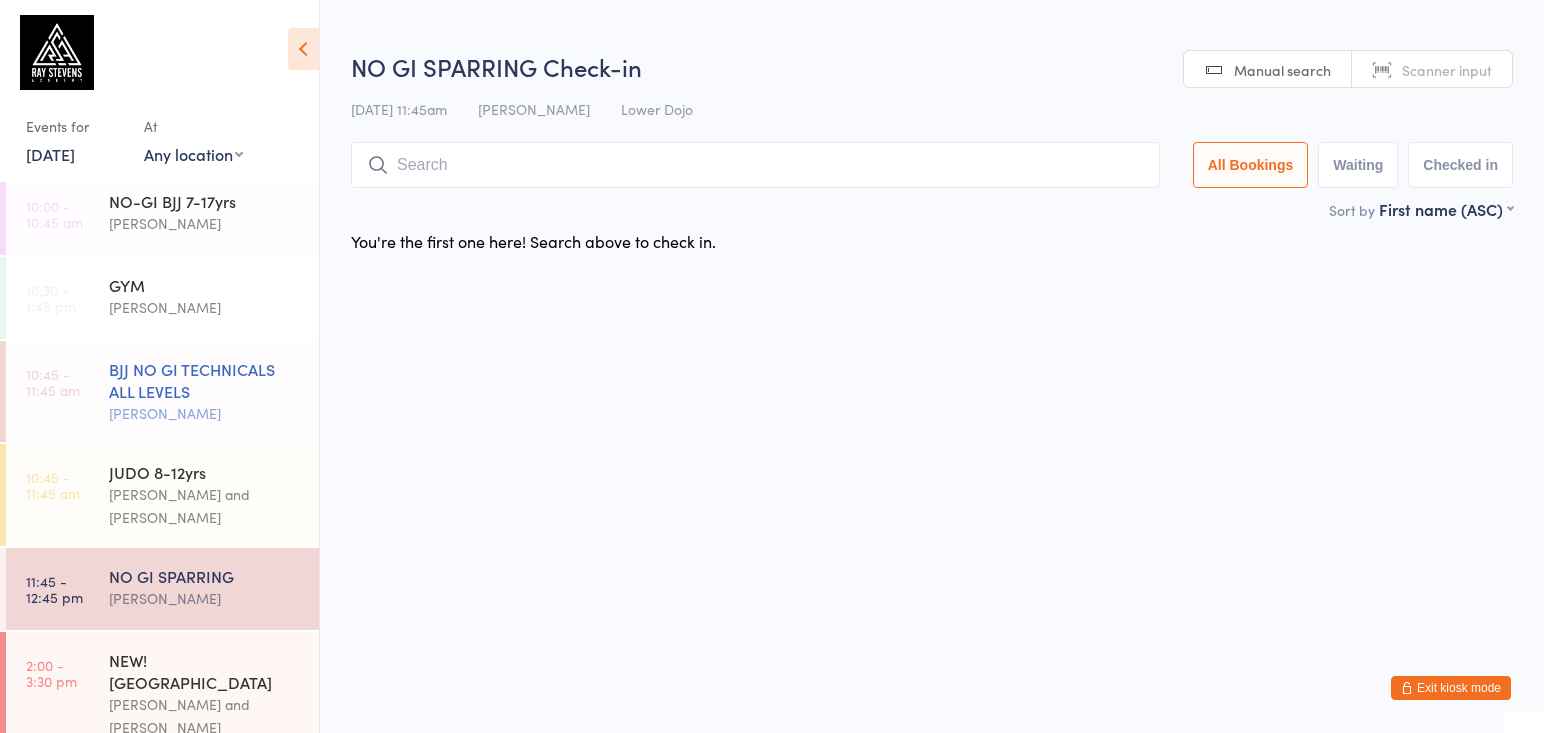 click on "[PERSON_NAME]" at bounding box center [205, 413] 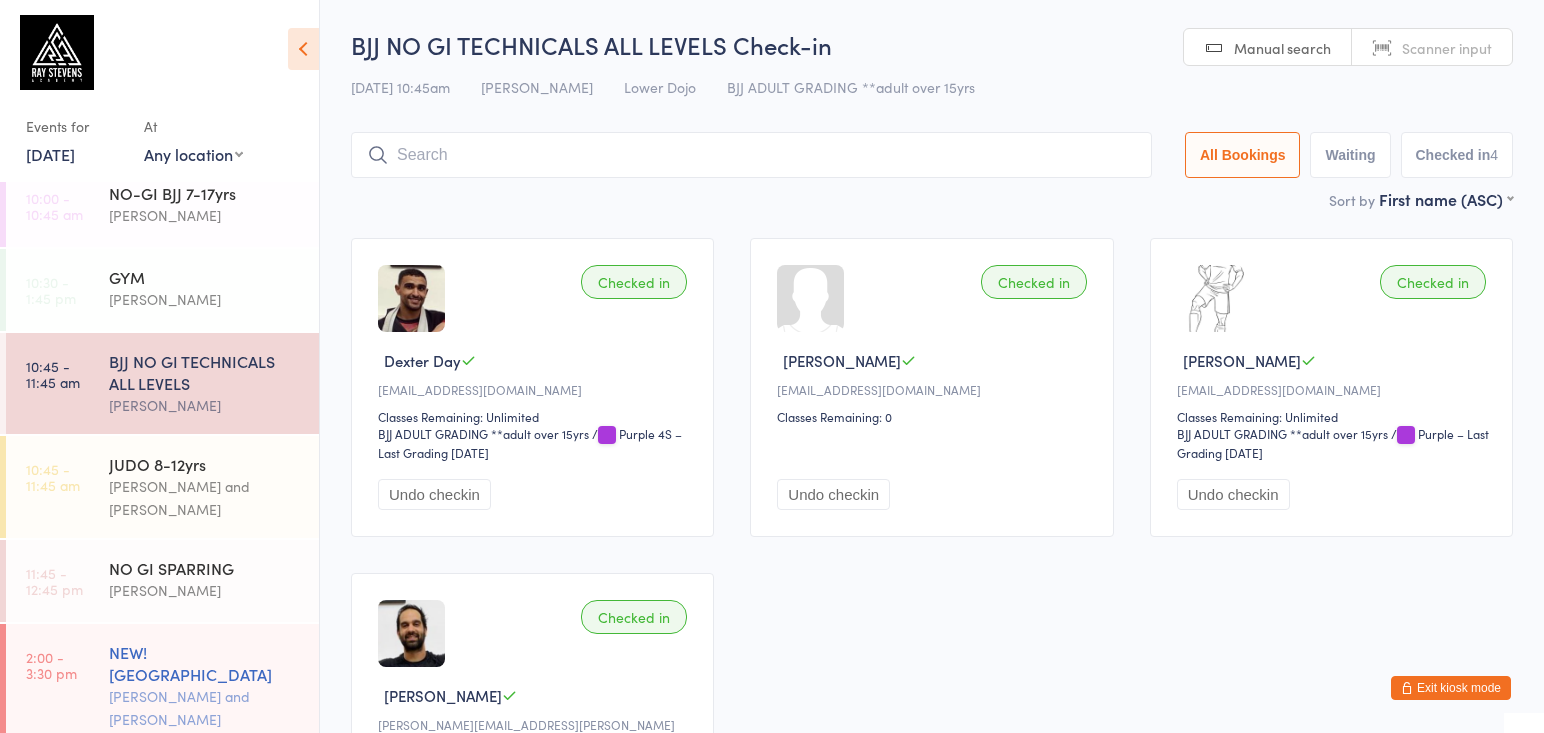 scroll, scrollTop: 116, scrollLeft: 0, axis: vertical 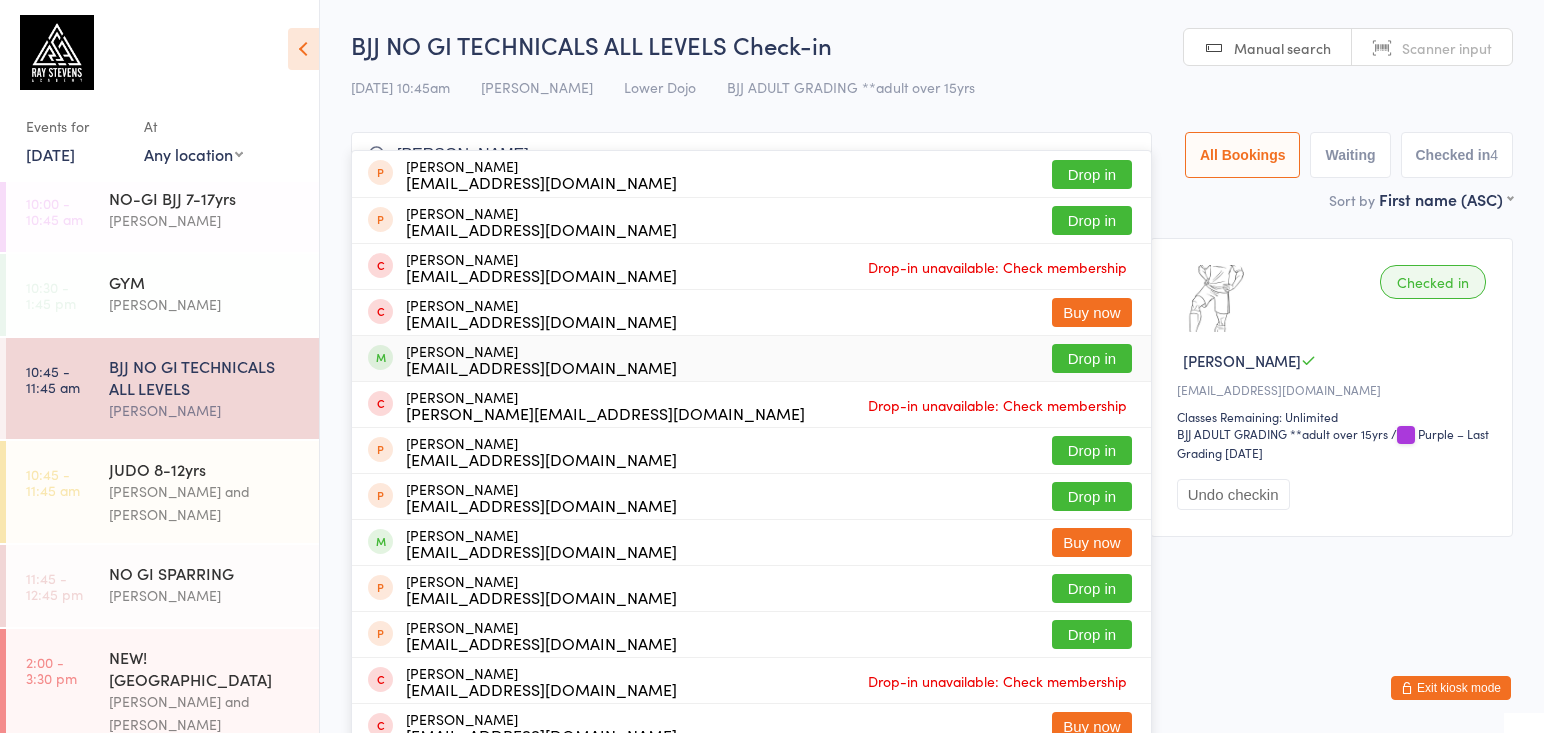 type on "hassan" 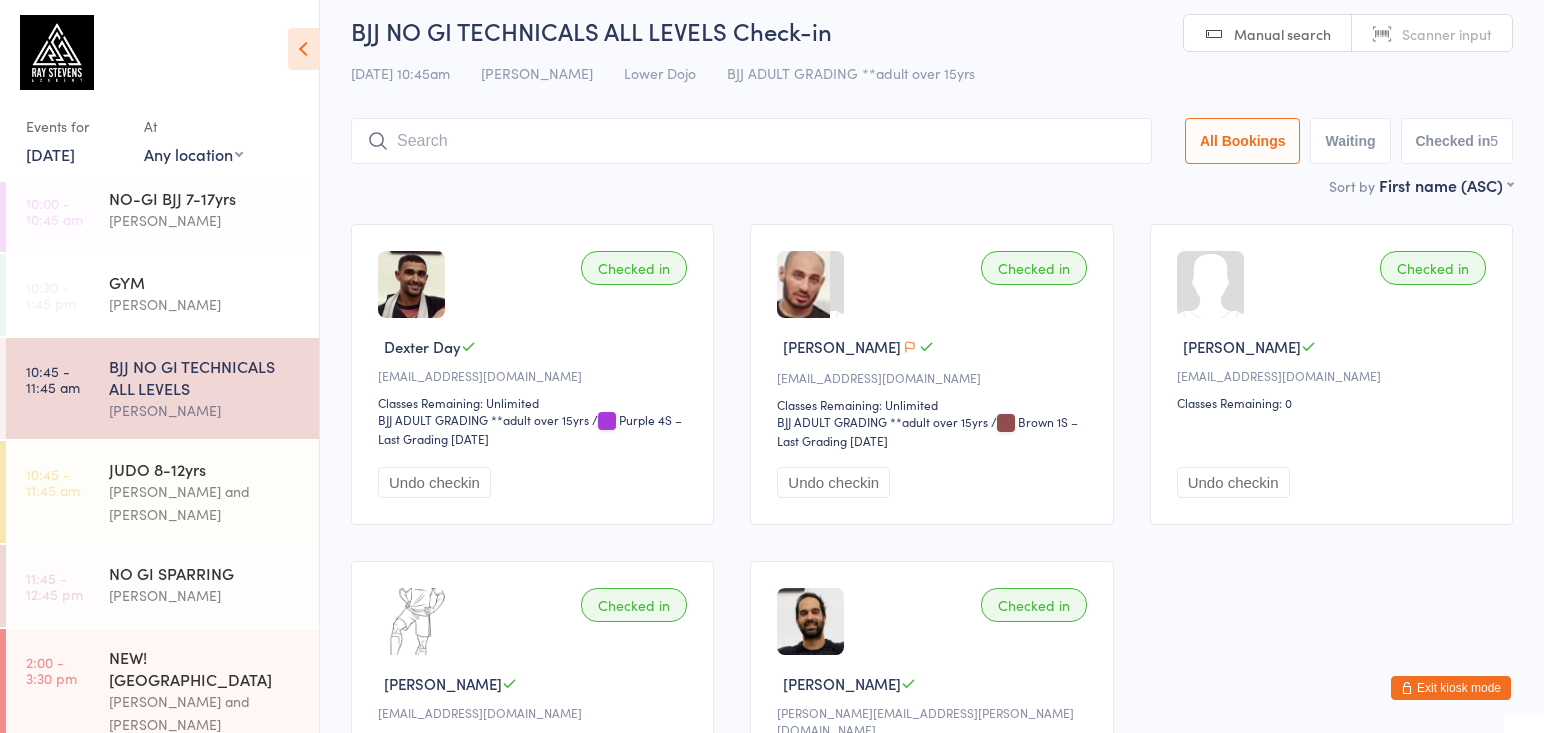 scroll, scrollTop: 20, scrollLeft: 0, axis: vertical 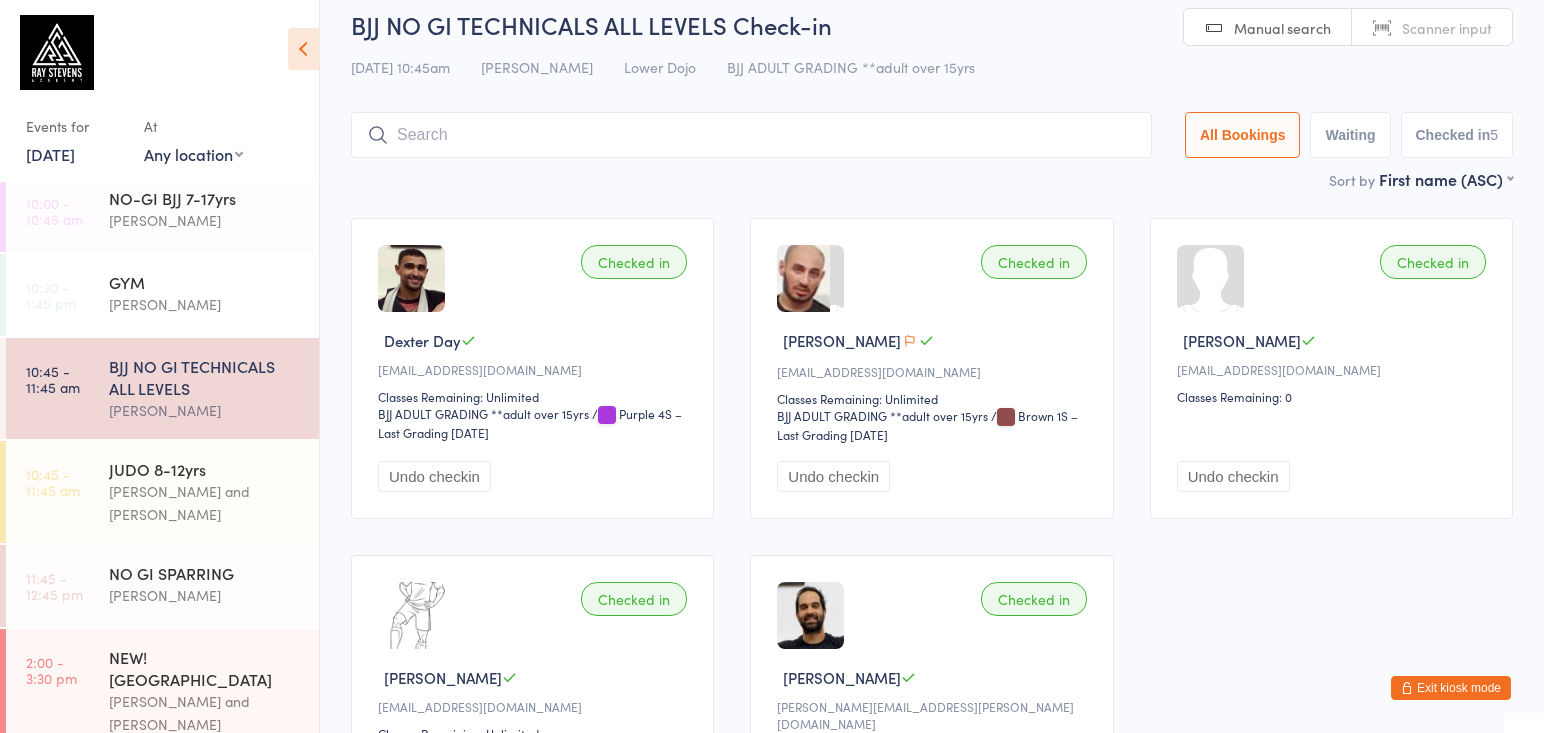 click at bounding box center (411, 615) 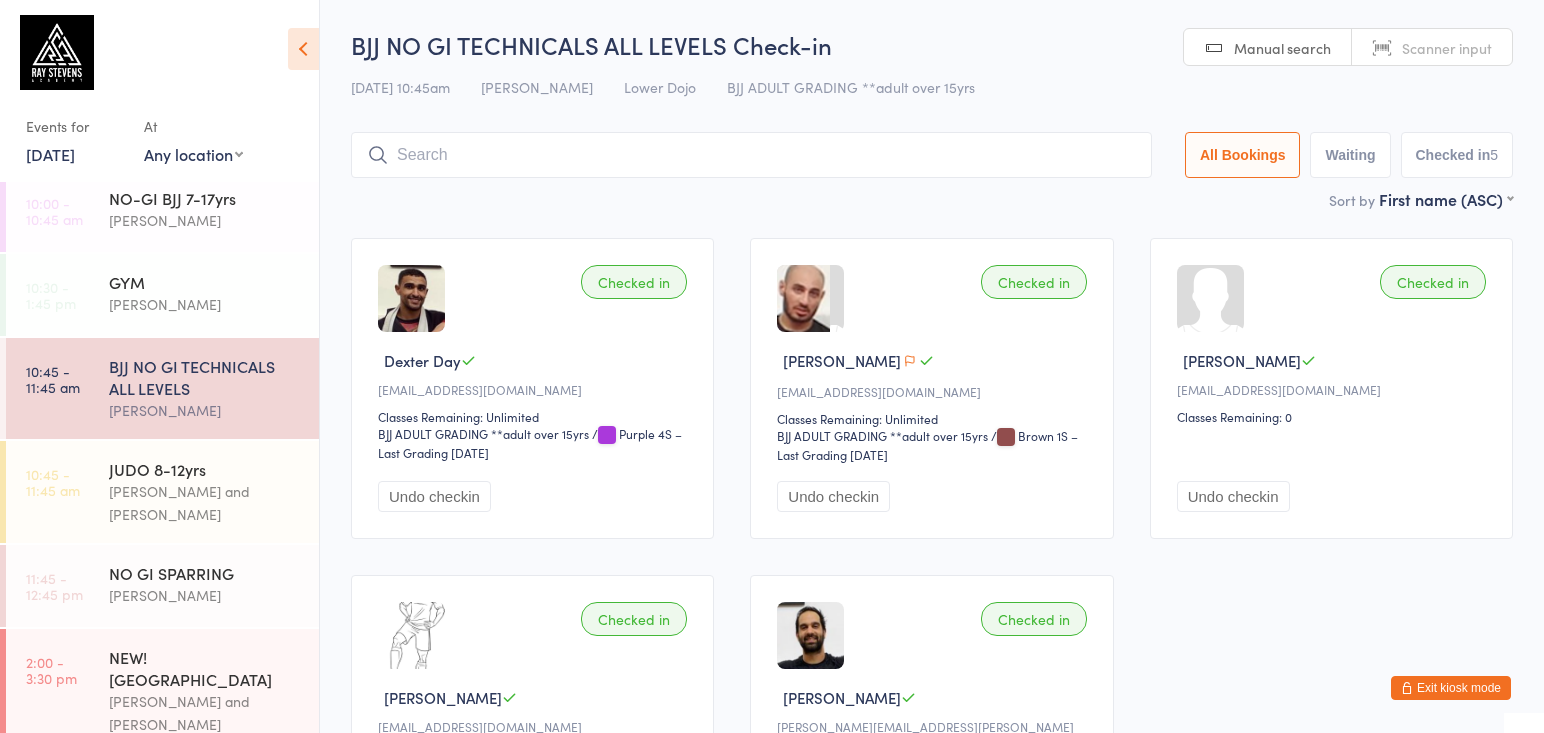 scroll, scrollTop: -1, scrollLeft: 0, axis: vertical 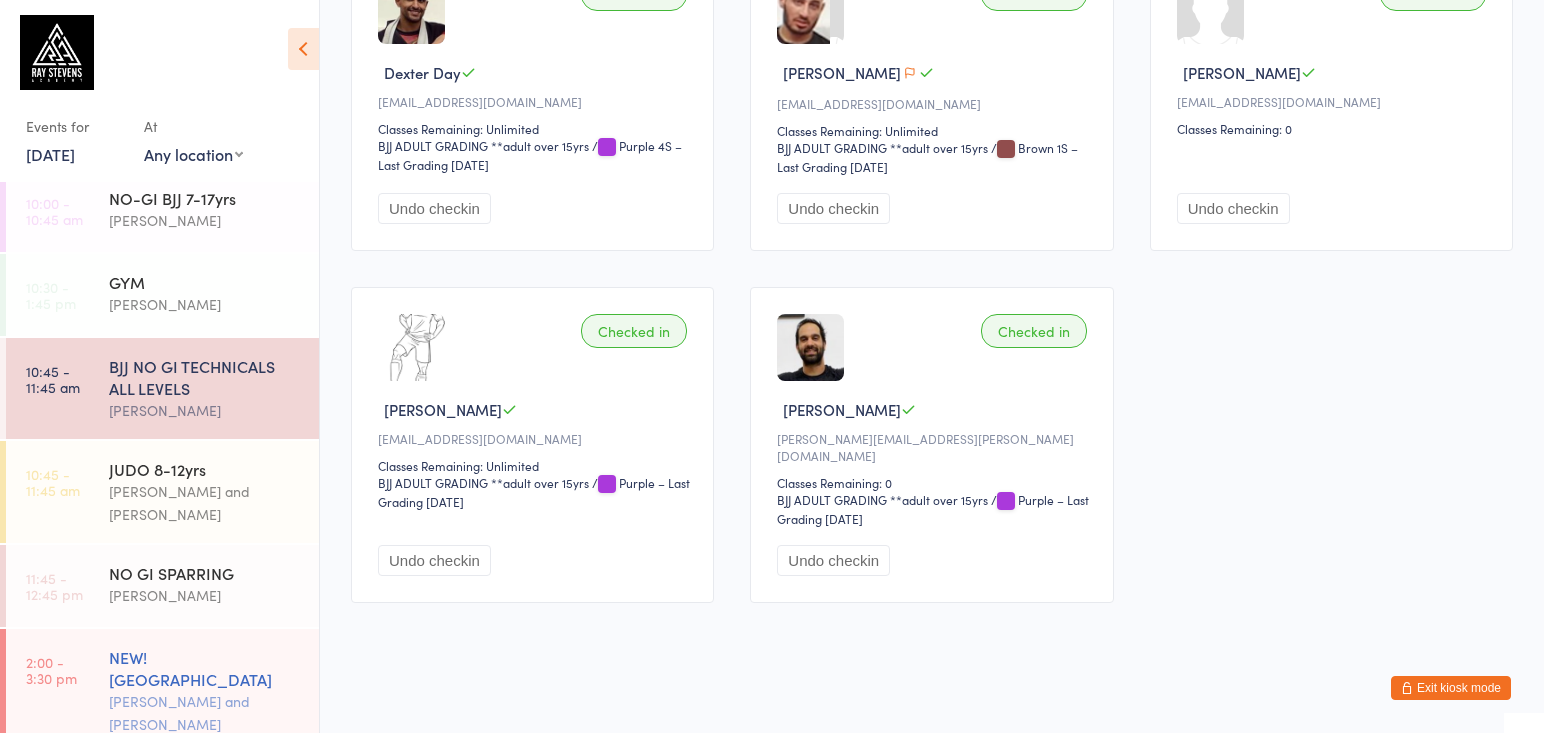 click on "Thomas Buckmaster and James McElroy (Judo James)" at bounding box center (205, 724) 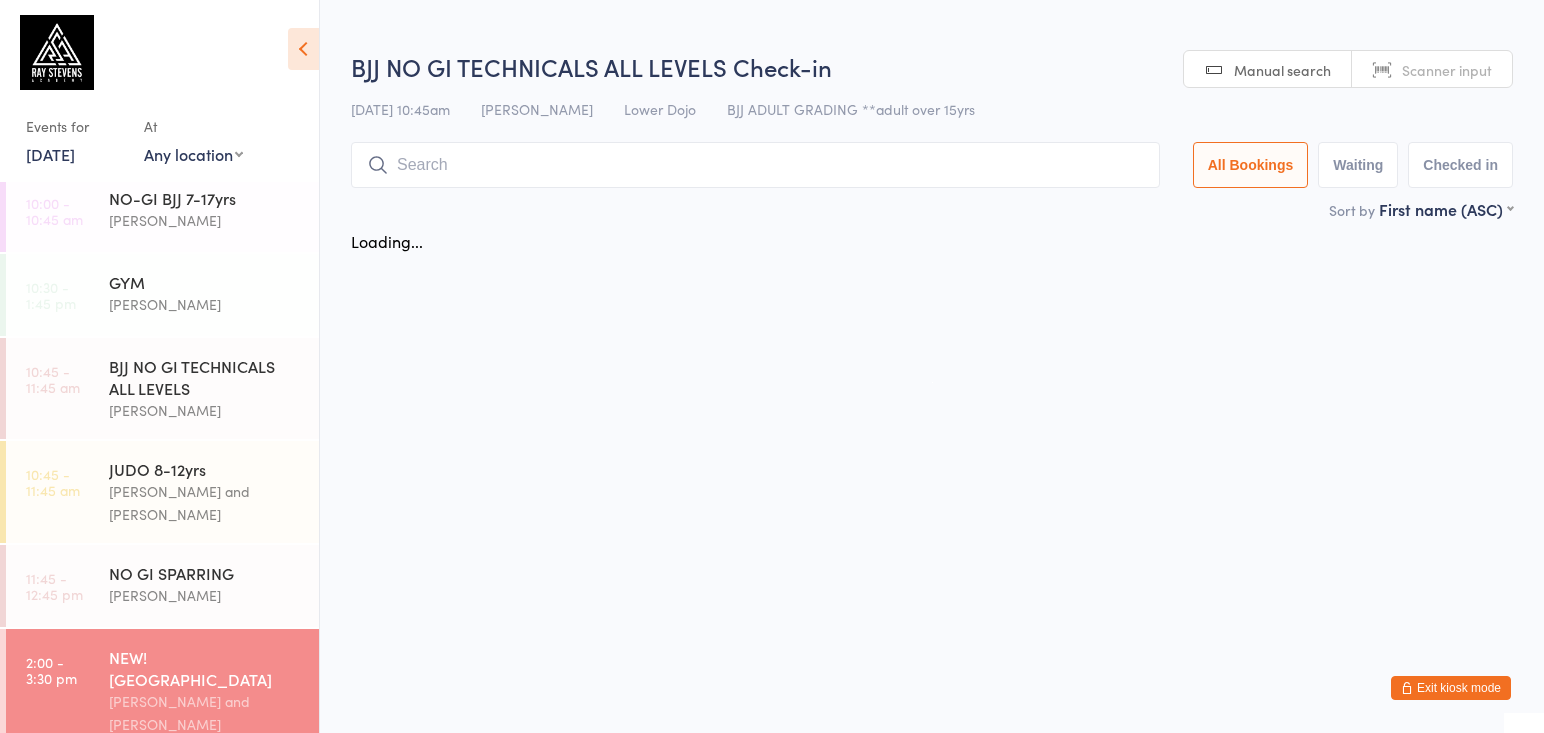 scroll, scrollTop: 115, scrollLeft: 0, axis: vertical 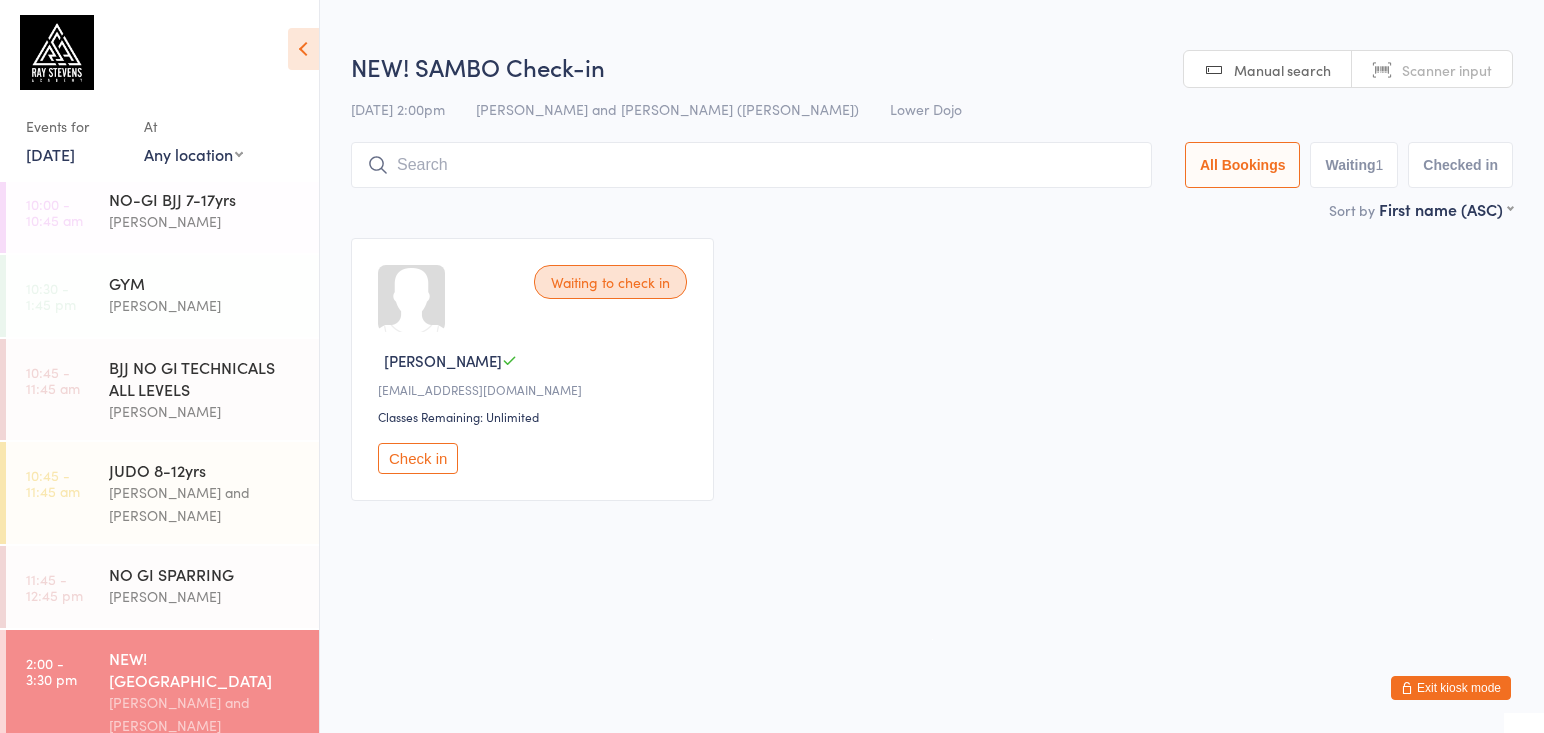 click on "Check in" at bounding box center [418, 458] 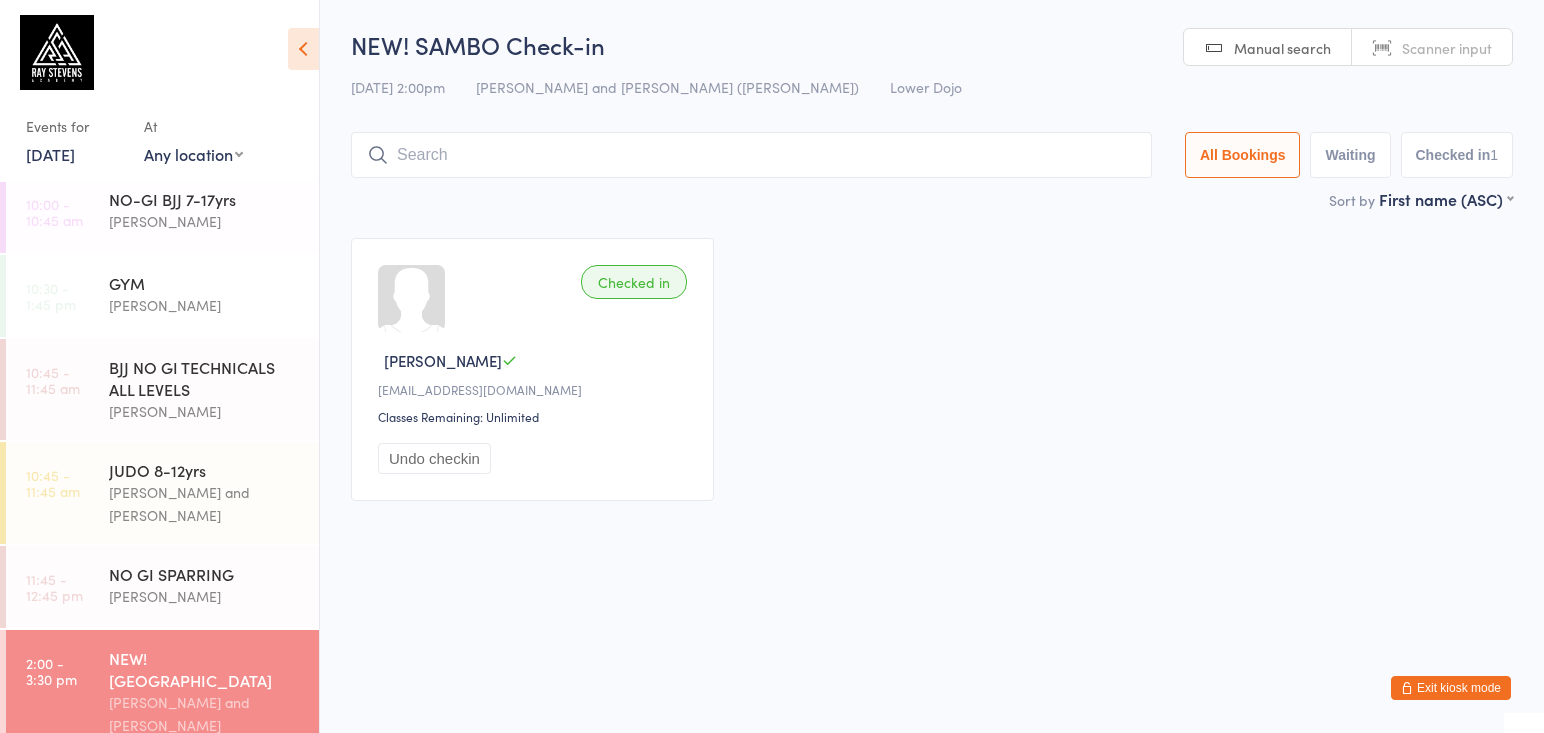 click at bounding box center [751, 155] 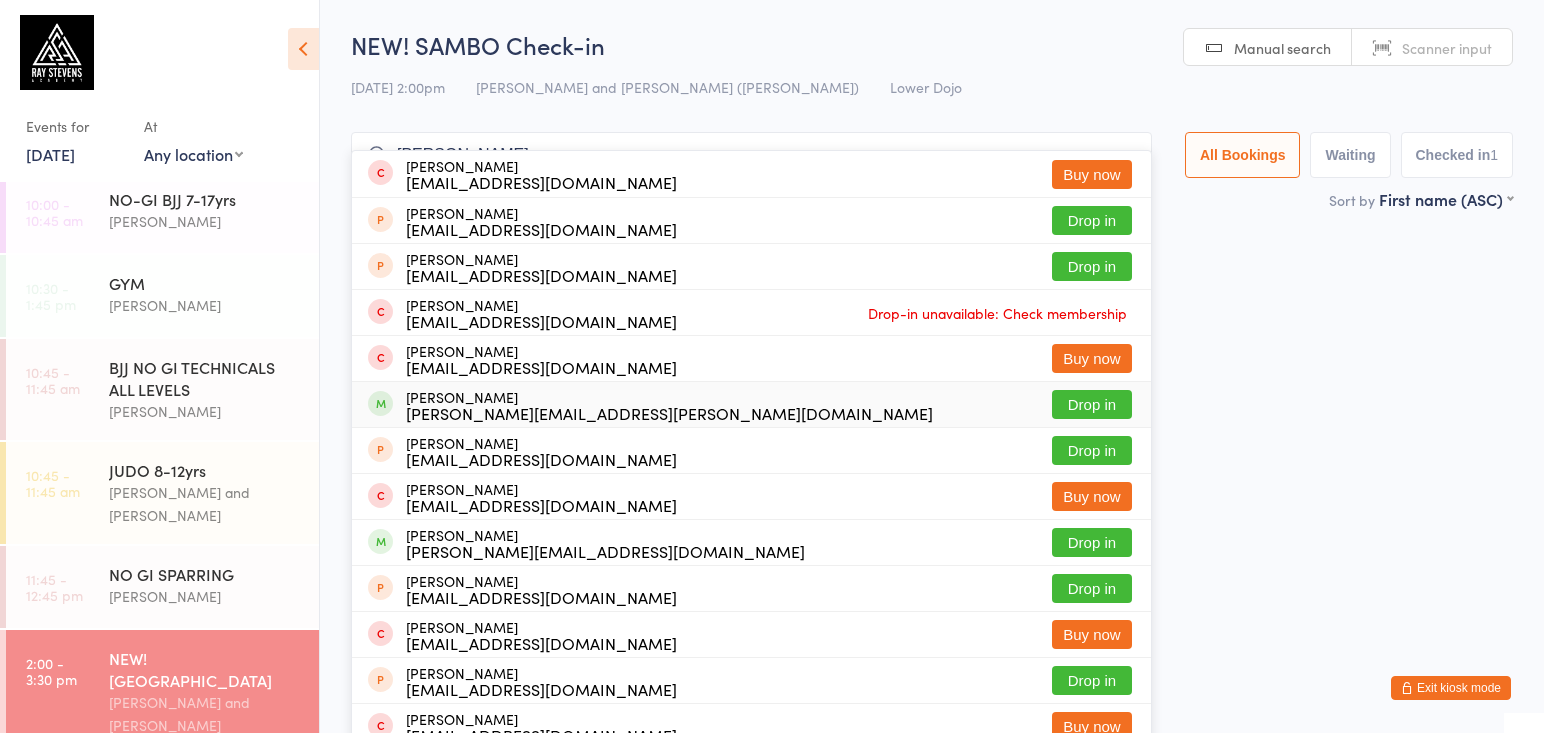type on "andrew c" 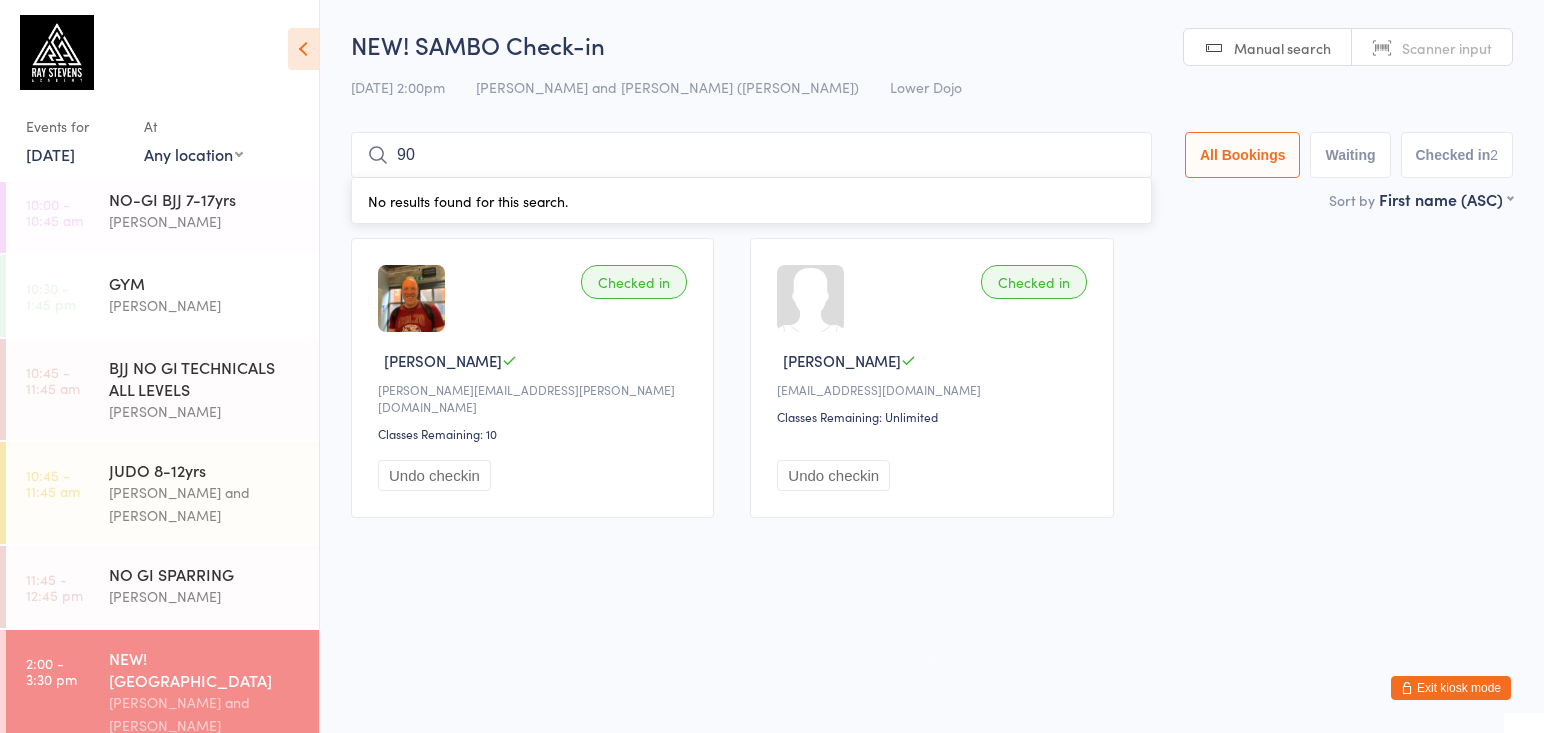 type on "9" 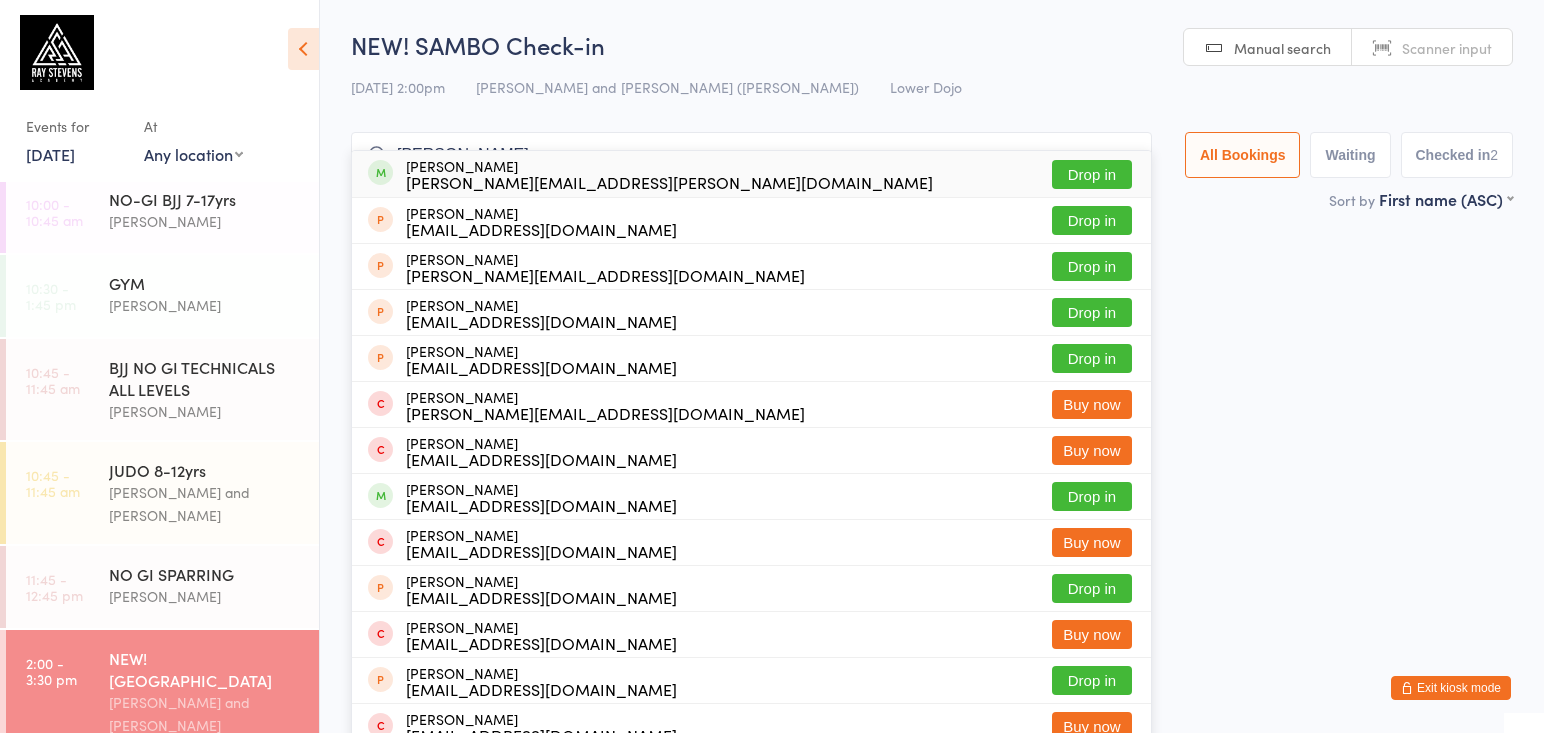 type on "adam sp" 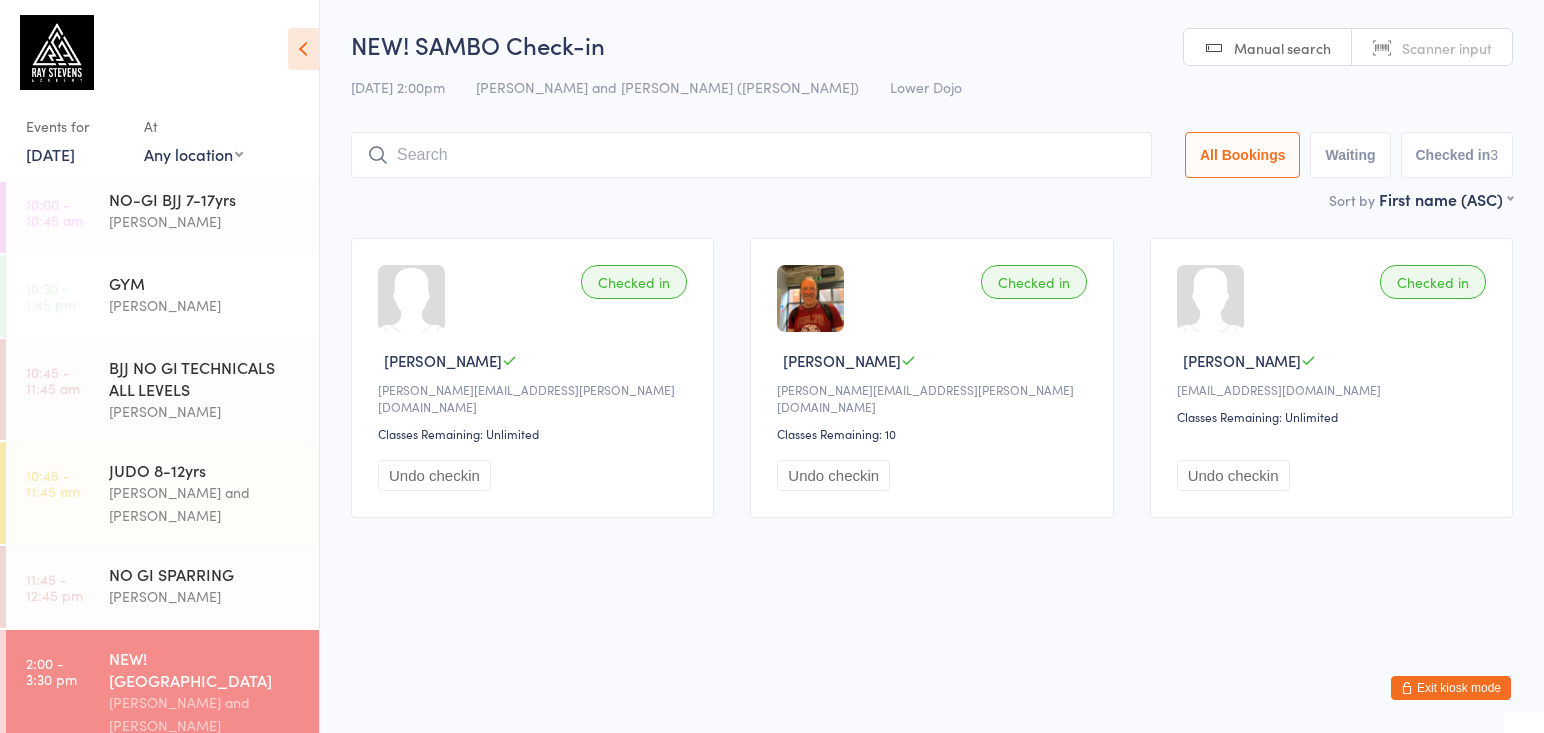 scroll, scrollTop: 0, scrollLeft: 0, axis: both 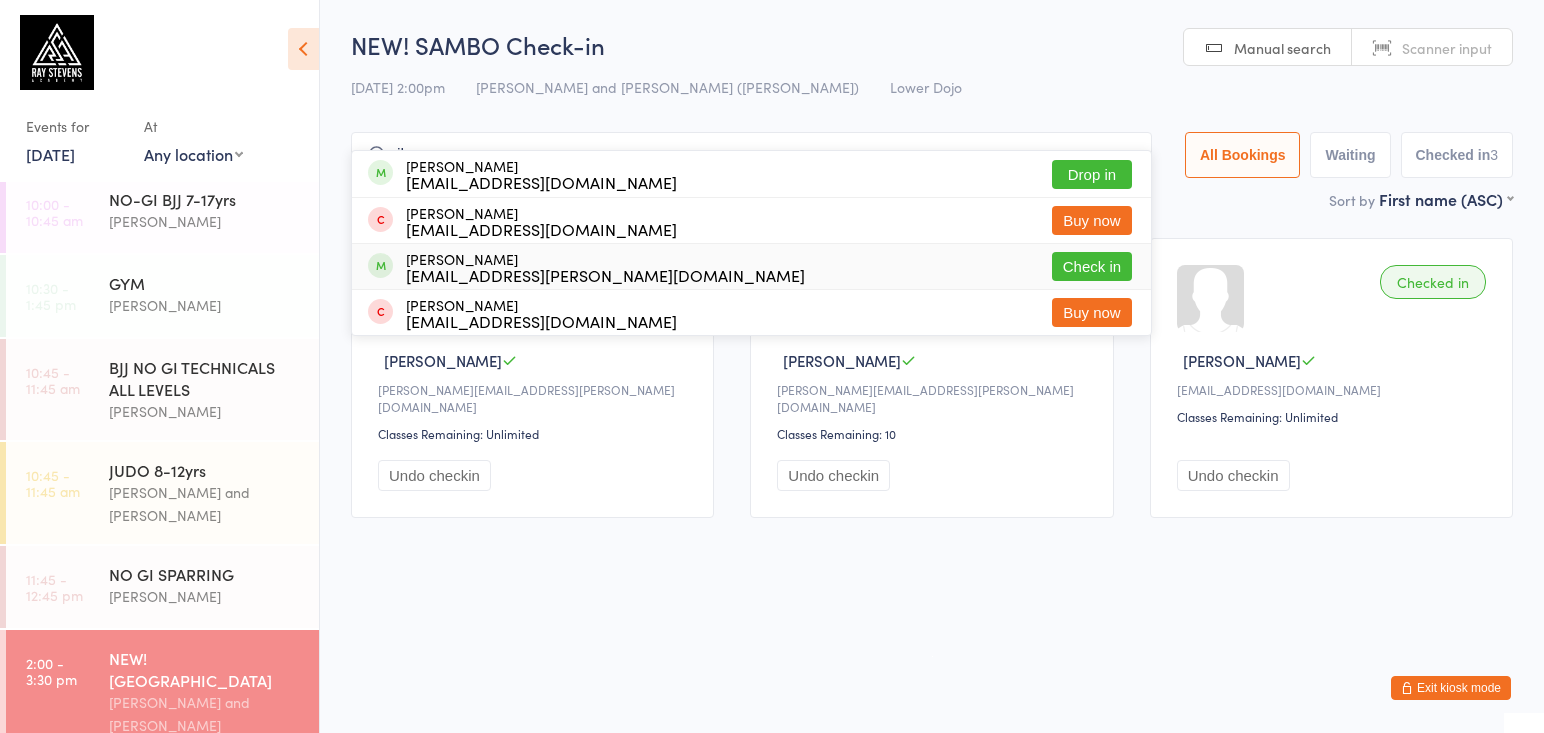 type on "ilyaas" 